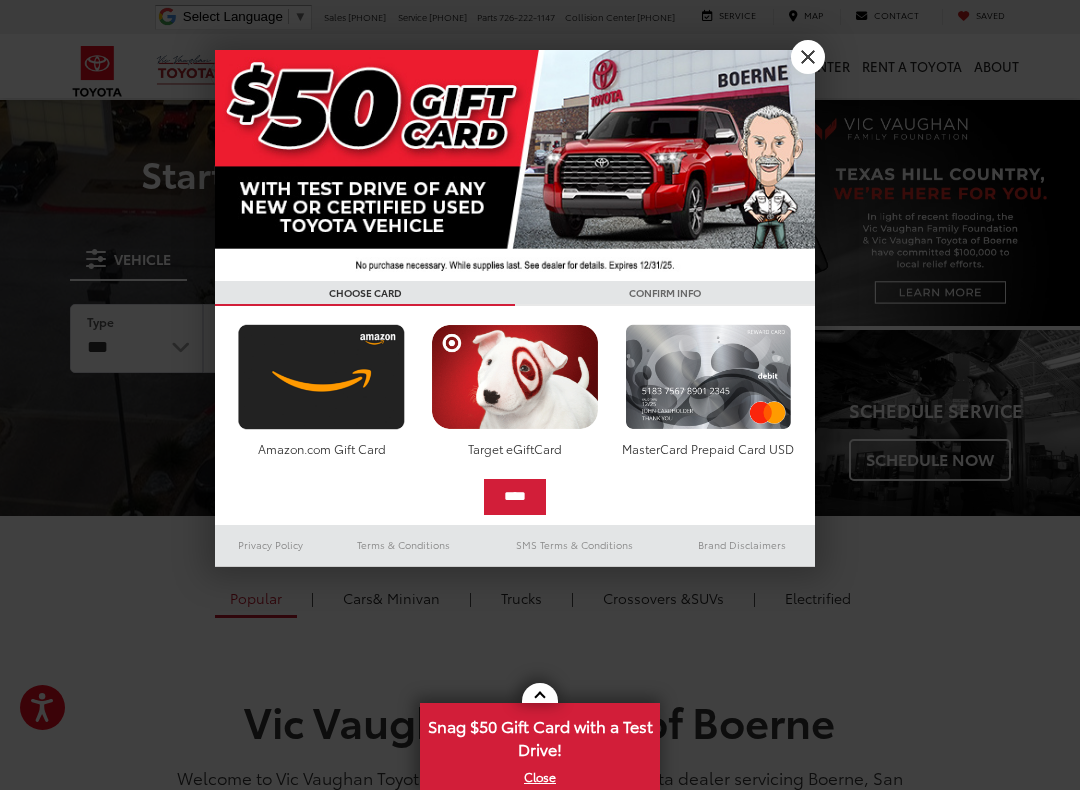 scroll, scrollTop: 0, scrollLeft: 0, axis: both 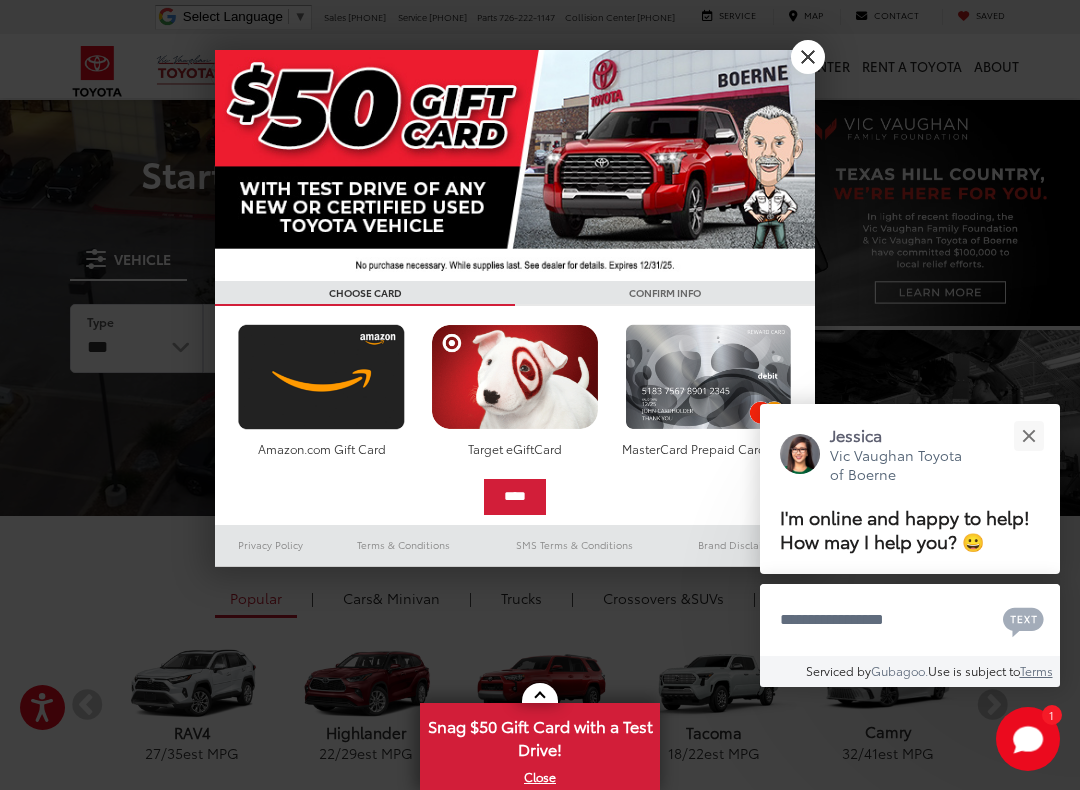 click on "X" at bounding box center [808, 57] 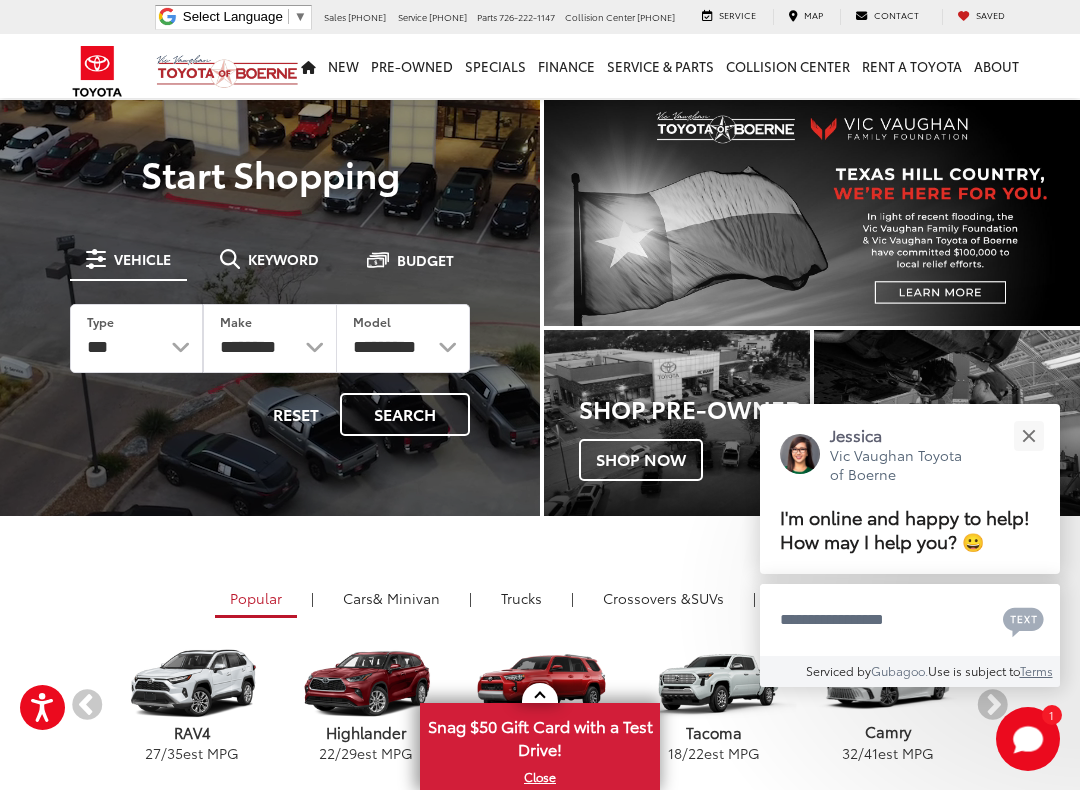 click at bounding box center [1028, 435] 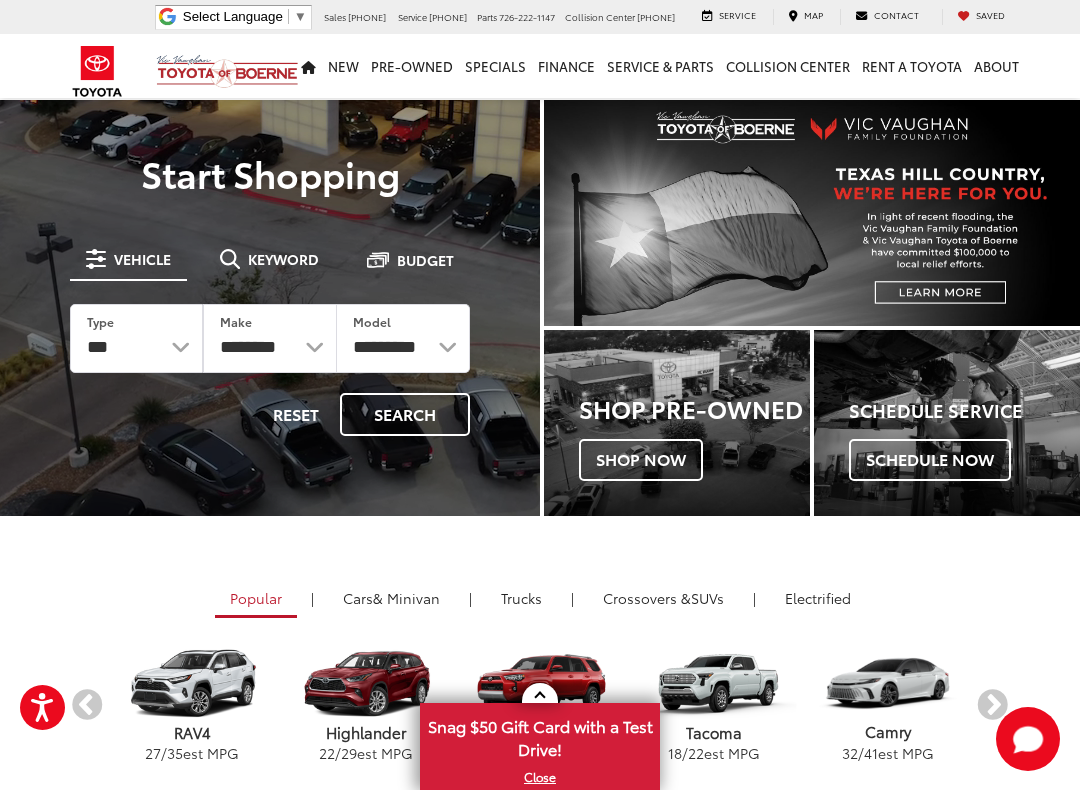 click on "Shop Now" at bounding box center [641, 460] 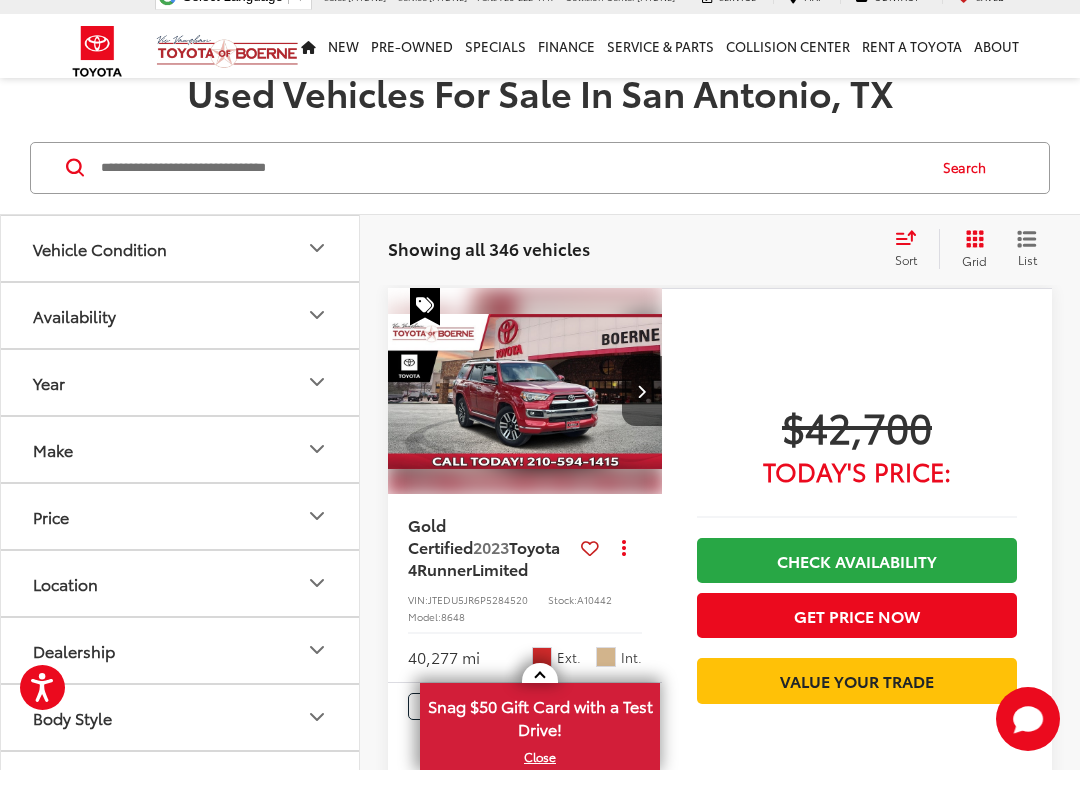 scroll, scrollTop: 93, scrollLeft: 0, axis: vertical 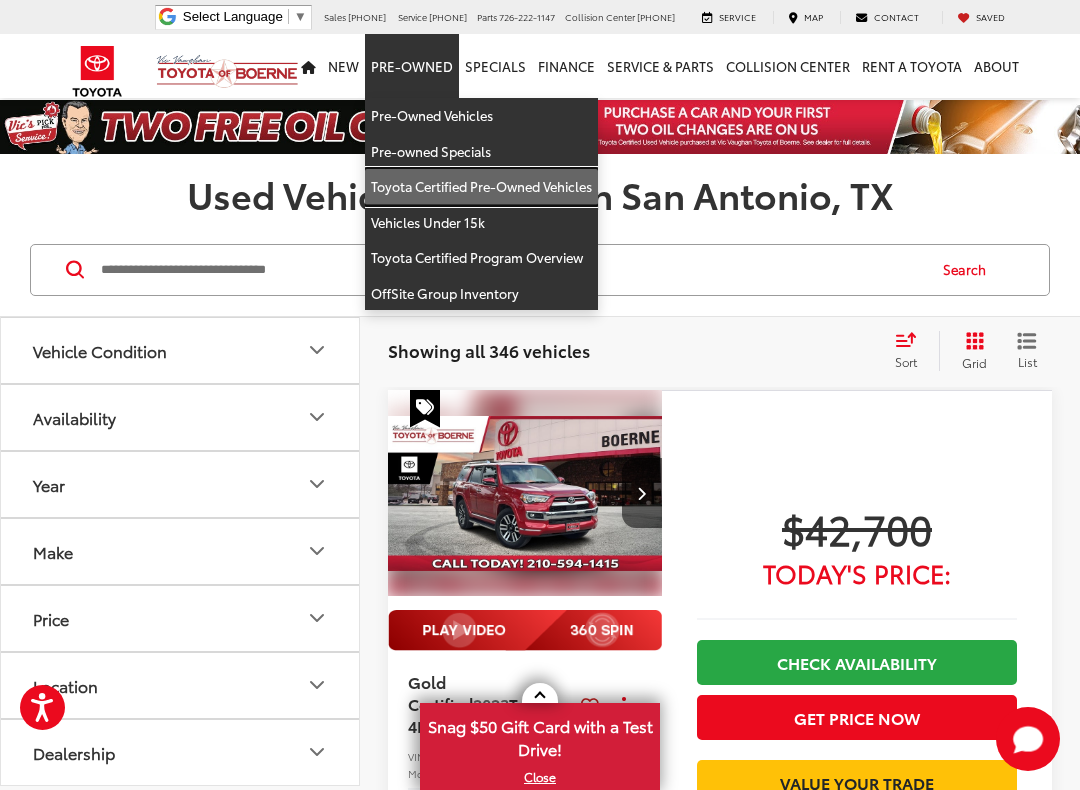 click on "Toyota Certified Pre-Owned Vehicles" at bounding box center (481, 187) 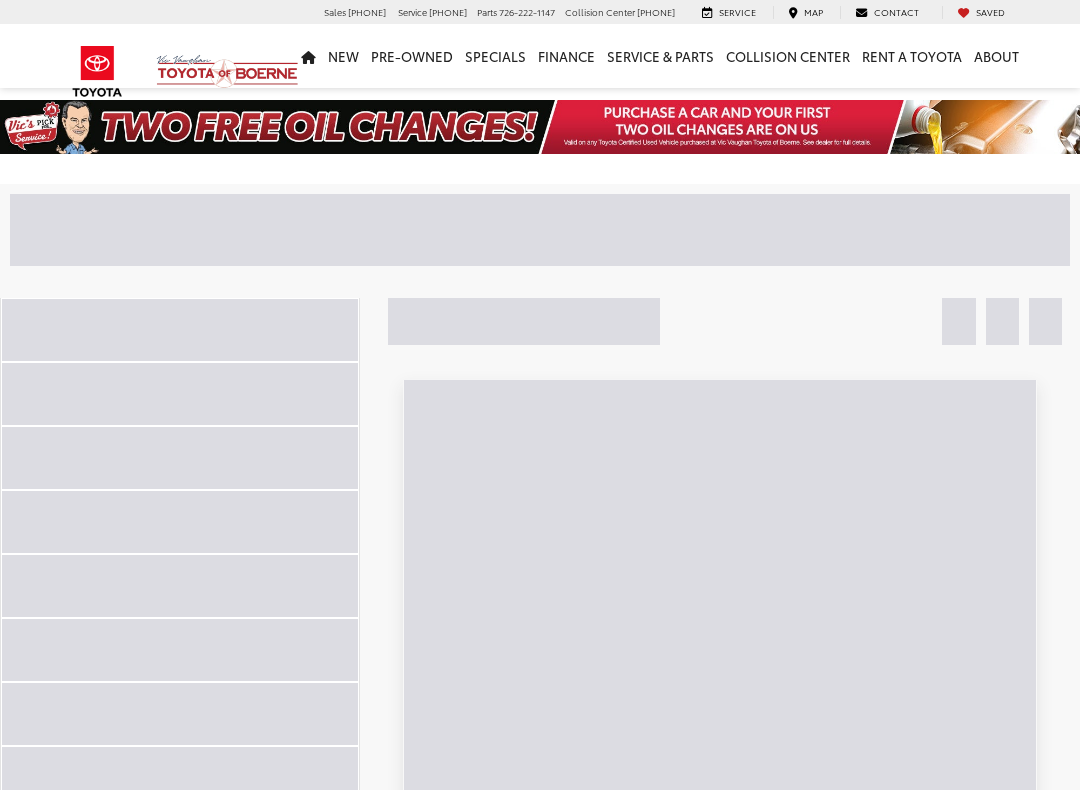 scroll, scrollTop: 0, scrollLeft: 0, axis: both 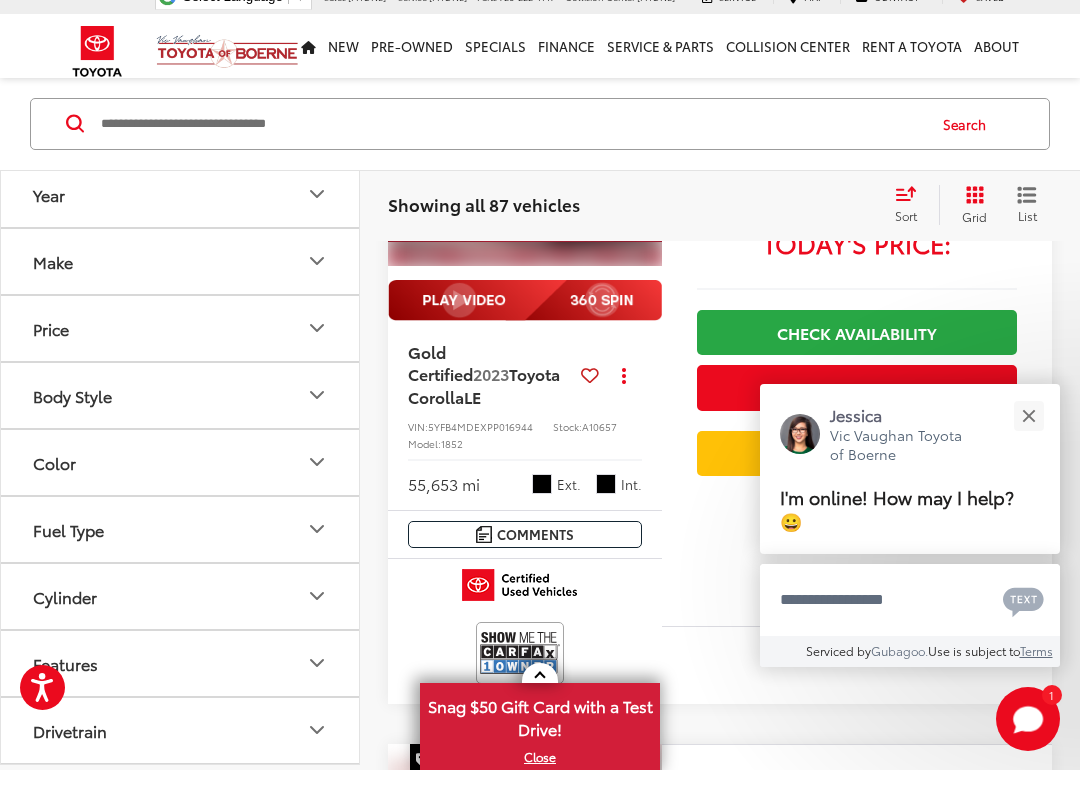 click at bounding box center (1028, 435) 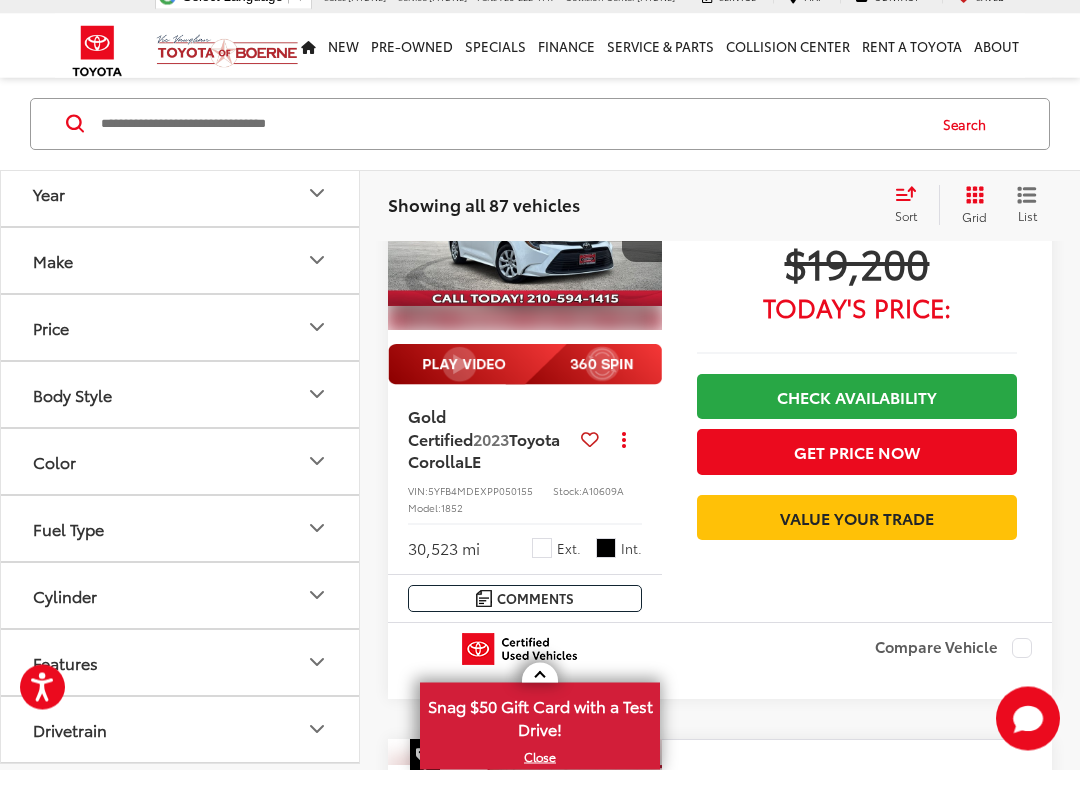 scroll, scrollTop: 1576, scrollLeft: 0, axis: vertical 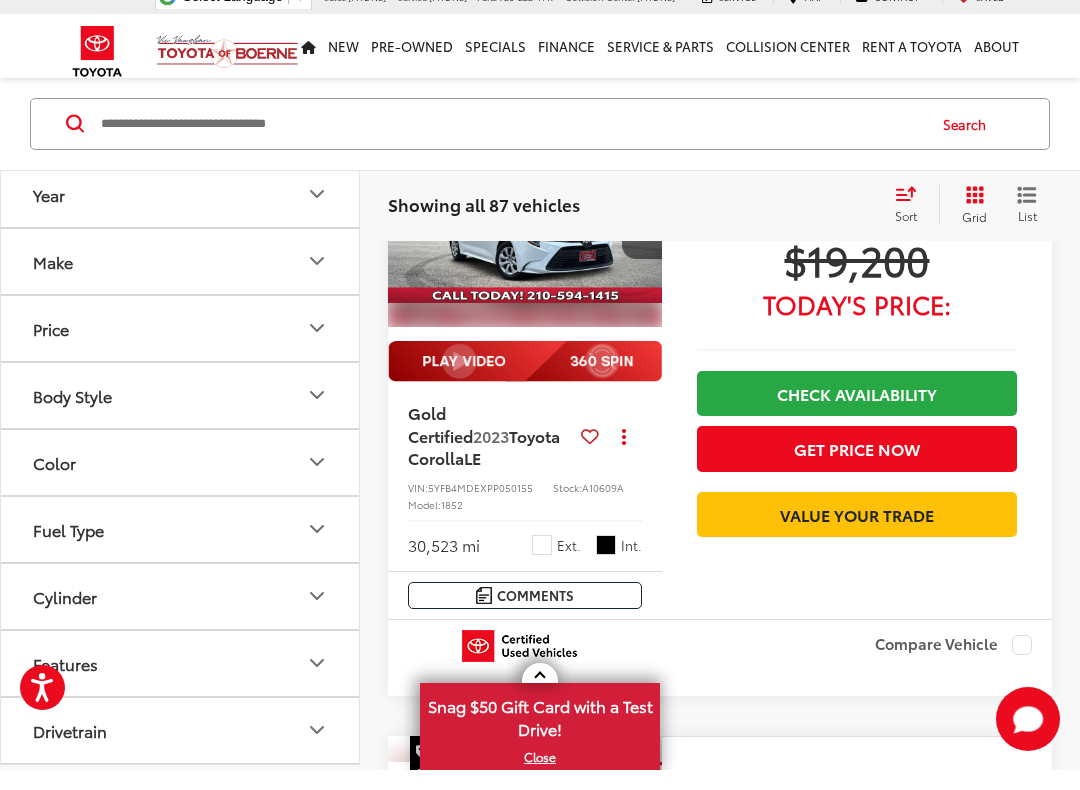 click on "Gold Certified" at bounding box center (440, 443) 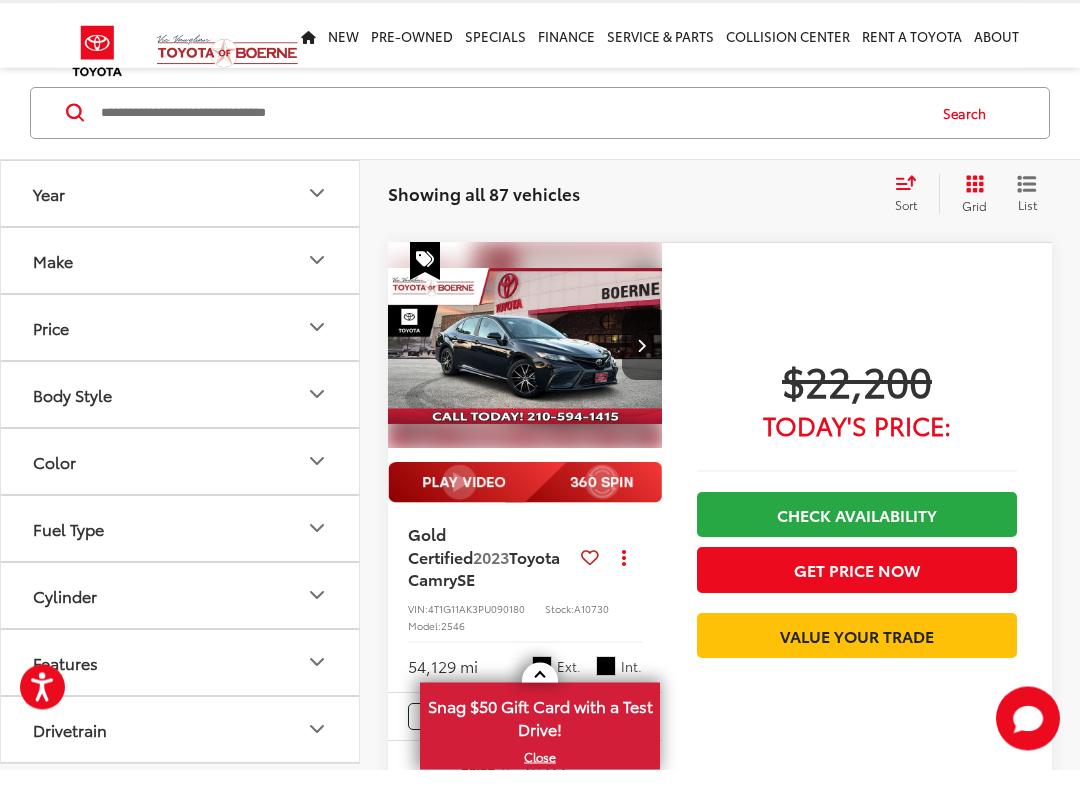 scroll, scrollTop: 7413, scrollLeft: 0, axis: vertical 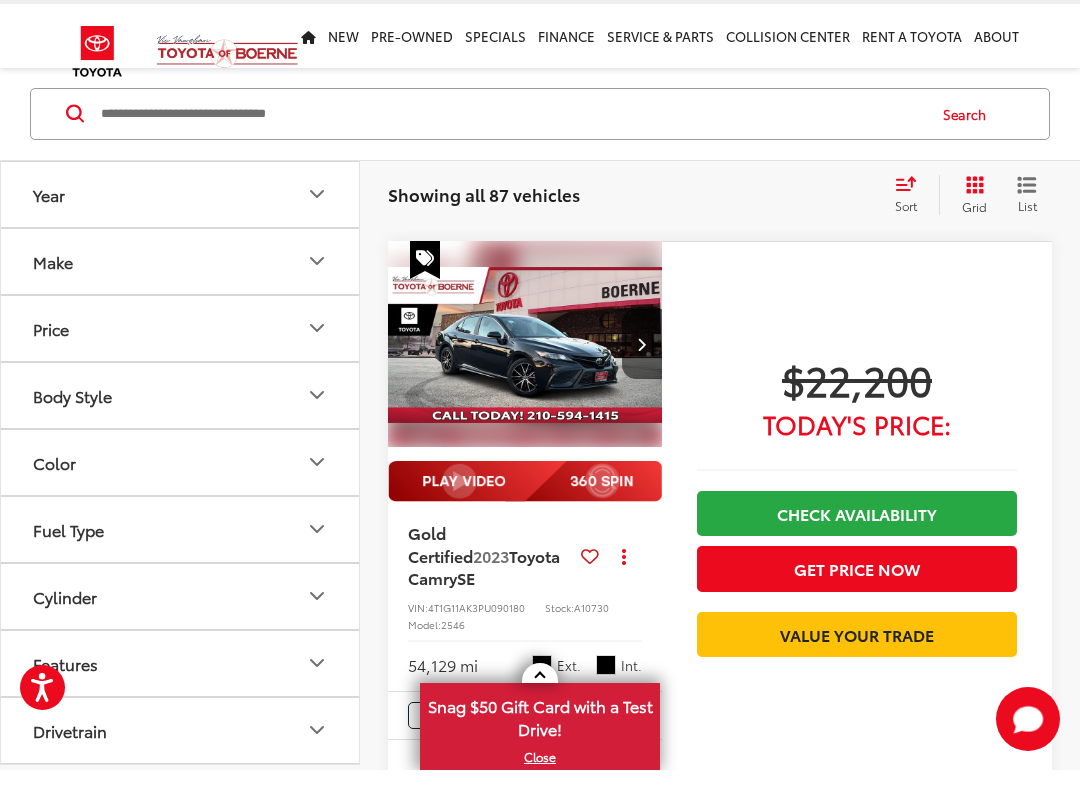 click at bounding box center [520, 170] 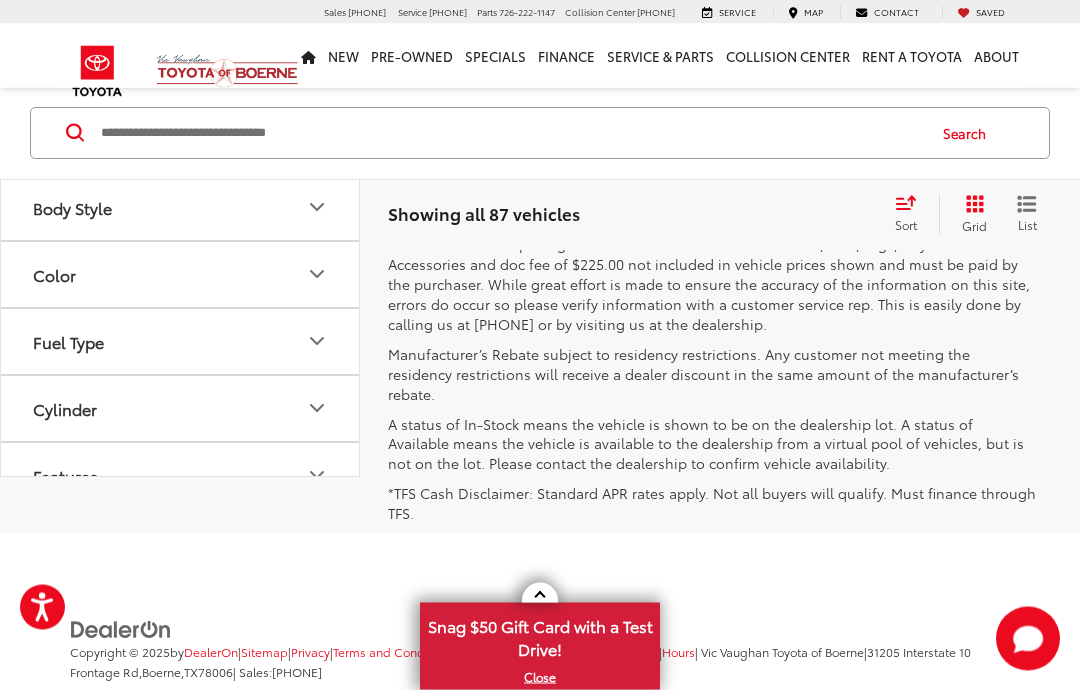 scroll, scrollTop: 8231, scrollLeft: 0, axis: vertical 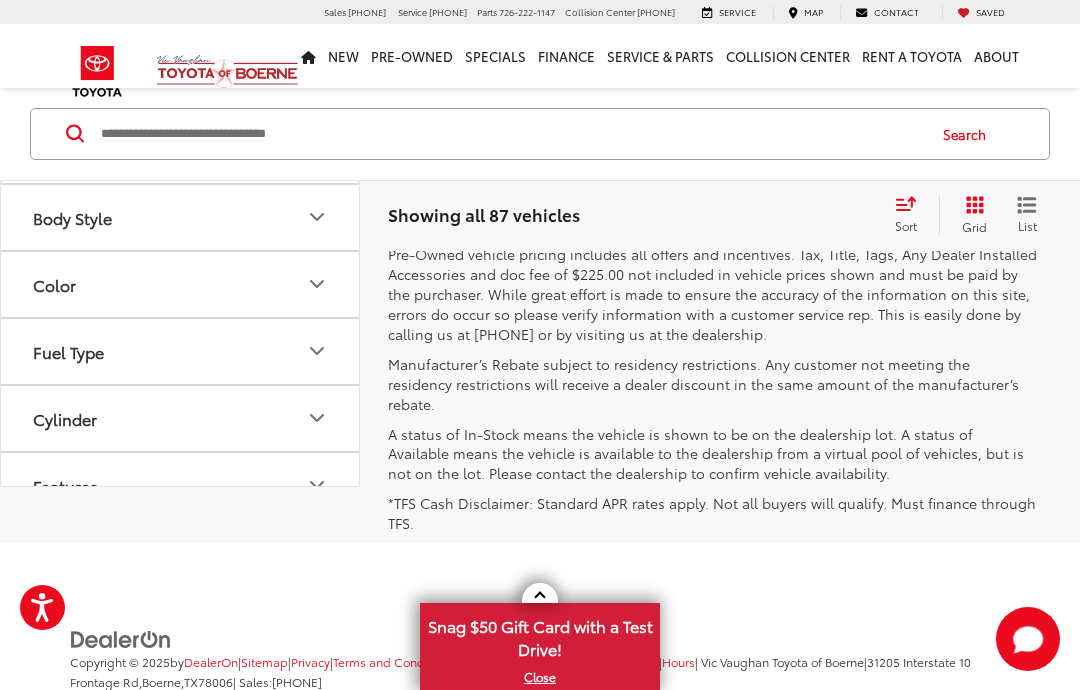 click on "Next" at bounding box center (832, 185) 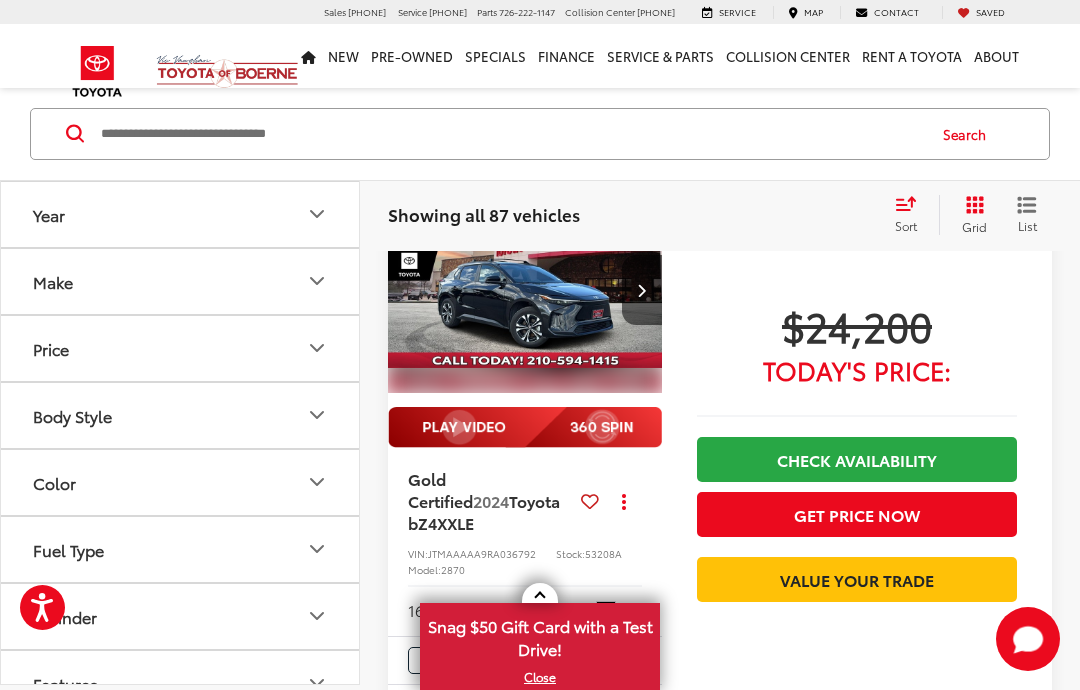 scroll, scrollTop: 5556, scrollLeft: 0, axis: vertical 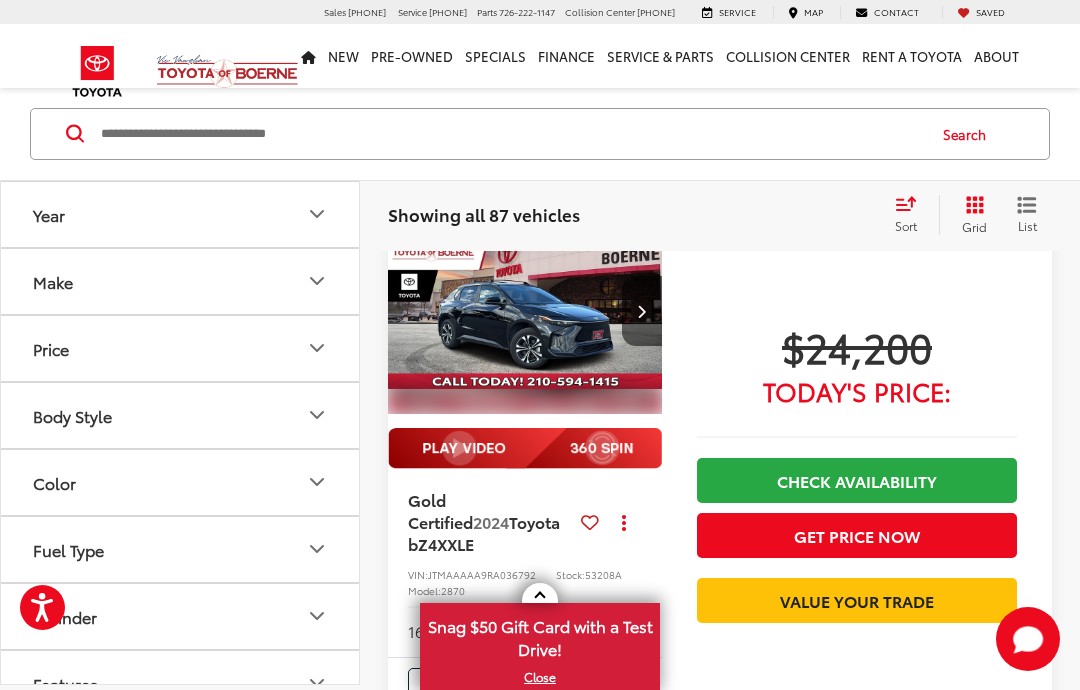 click at bounding box center (525, 312) 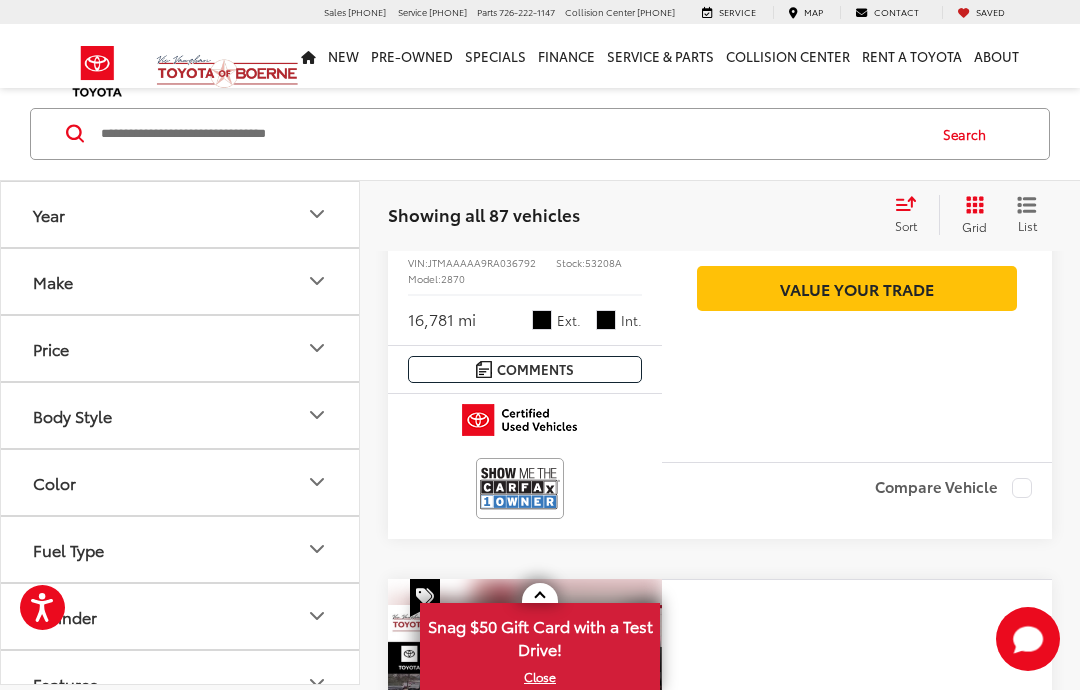 scroll, scrollTop: 5913, scrollLeft: 0, axis: vertical 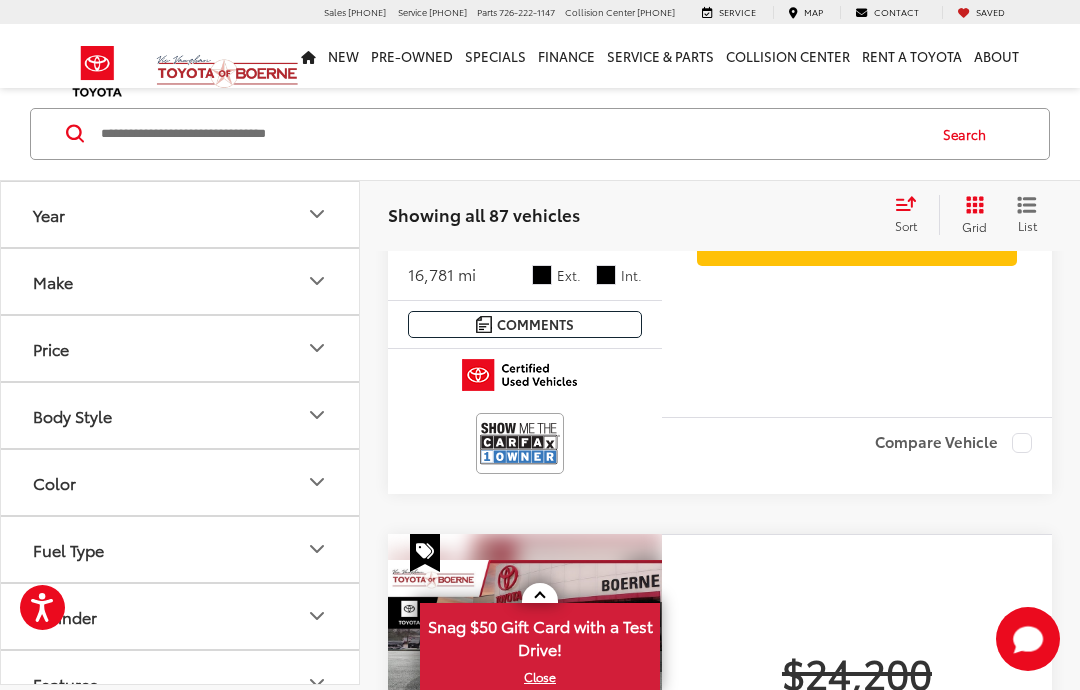 click at bounding box center [520, 443] 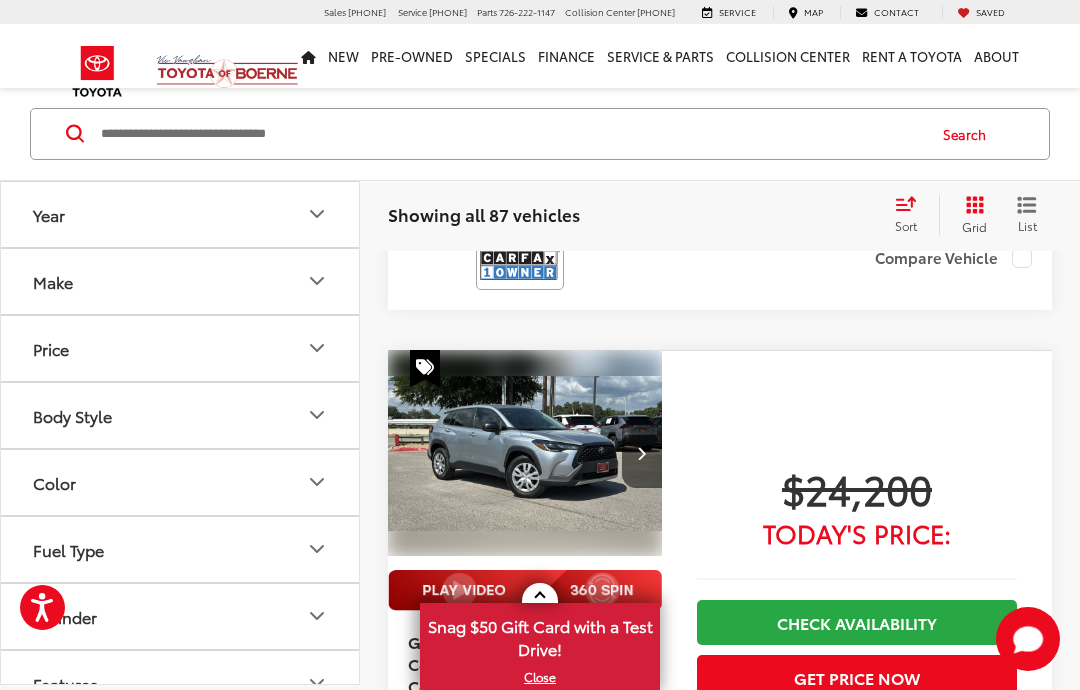 scroll, scrollTop: 6782, scrollLeft: 0, axis: vertical 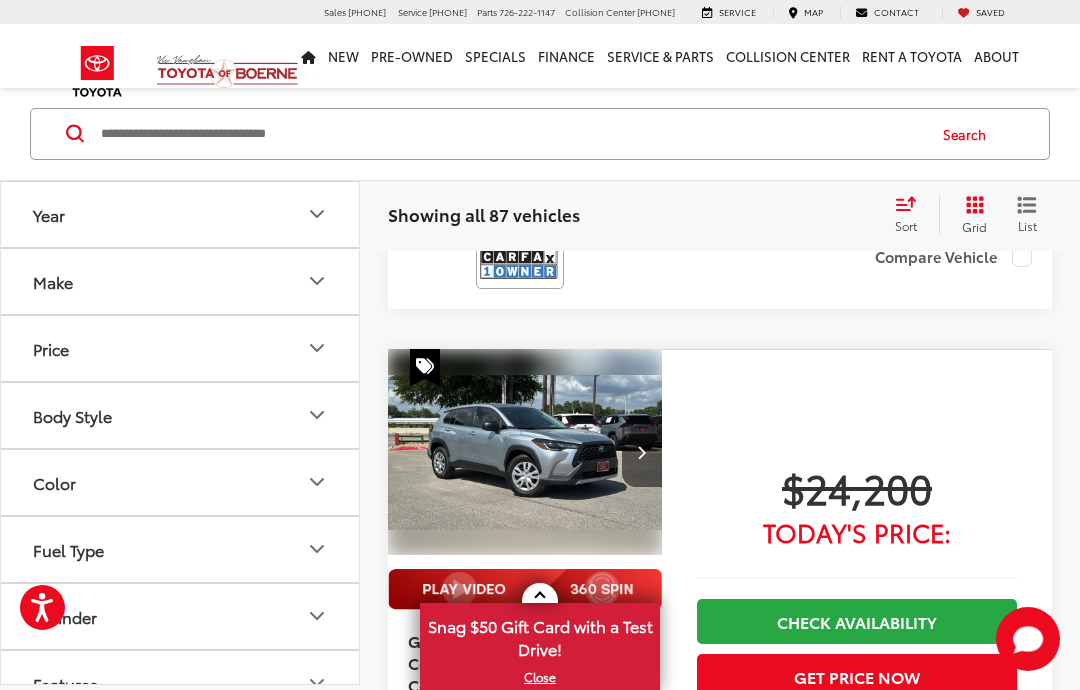click on "Compare Vehicle" at bounding box center [857, 270] 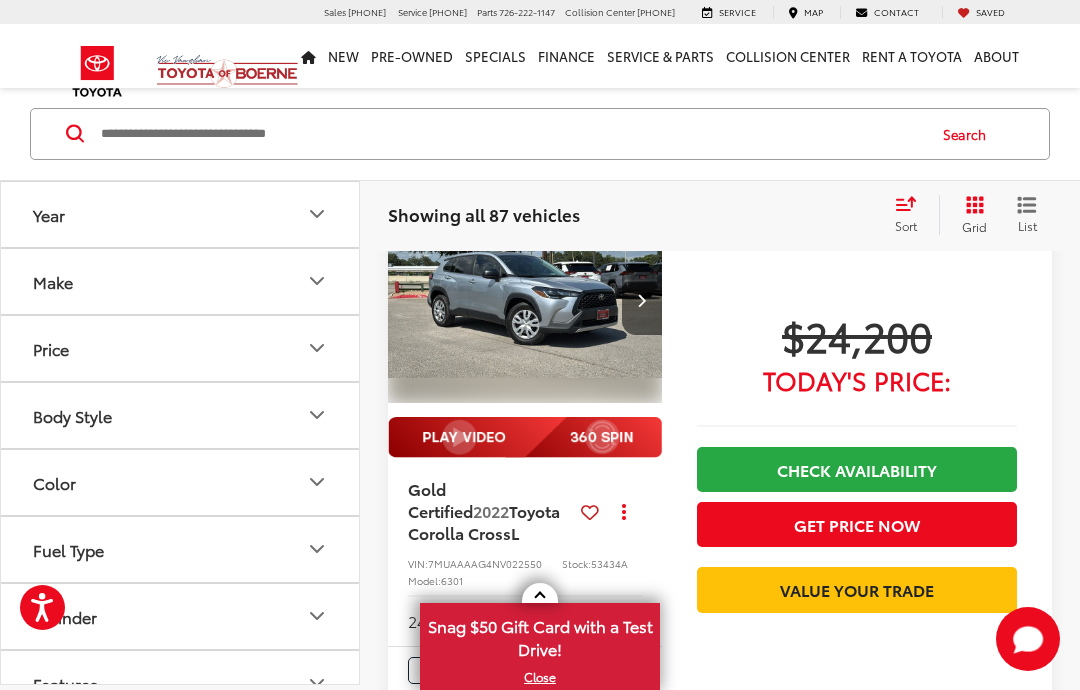 scroll, scrollTop: 6935, scrollLeft: 0, axis: vertical 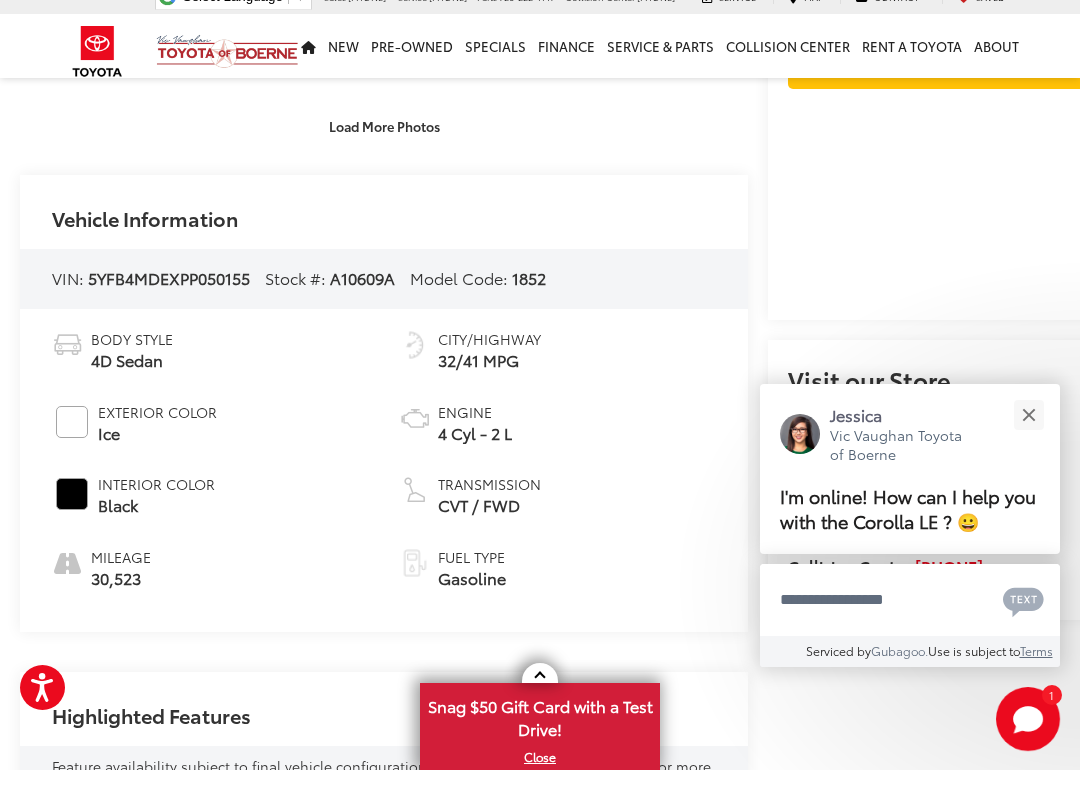 click at bounding box center [1028, 435] 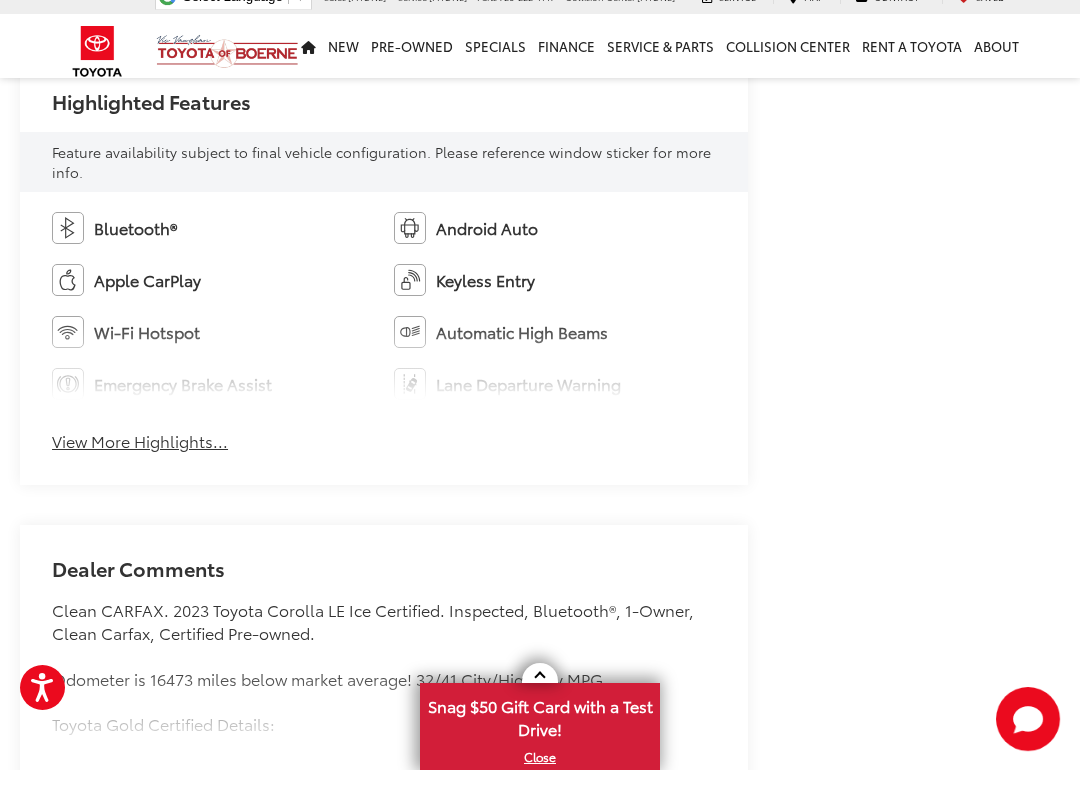 scroll, scrollTop: 1138, scrollLeft: 0, axis: vertical 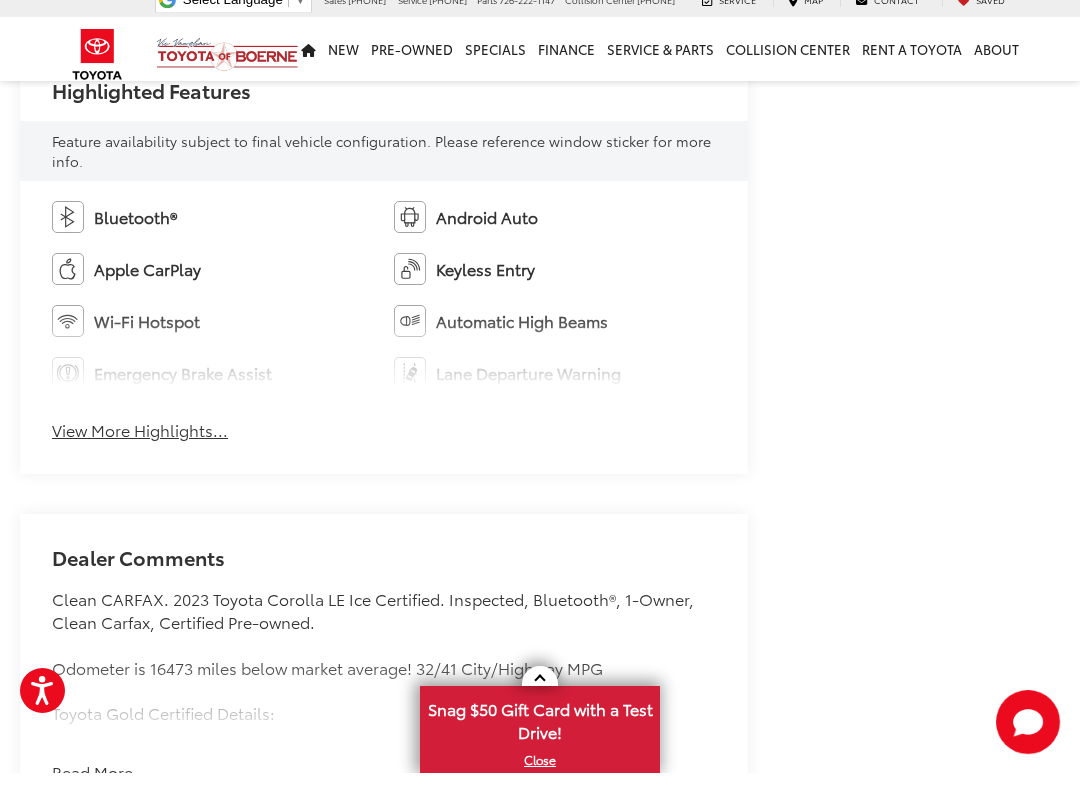 click on "View More Highlights..." at bounding box center [140, 447] 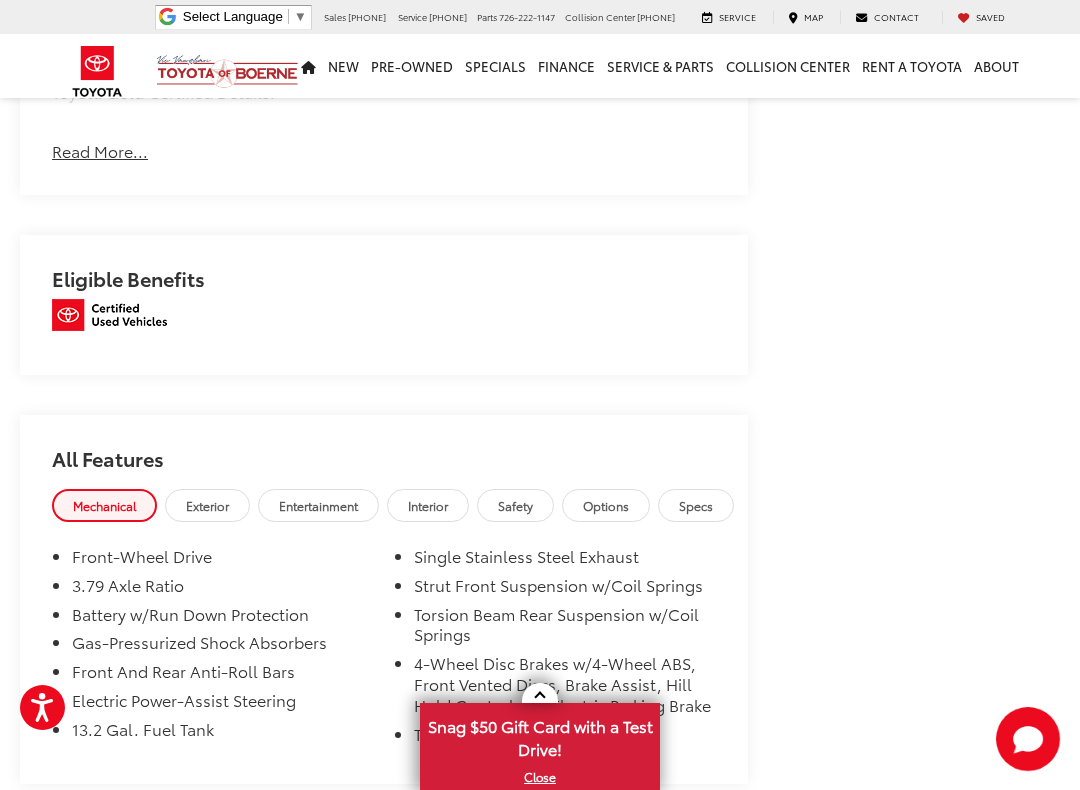 scroll, scrollTop: 1879, scrollLeft: 0, axis: vertical 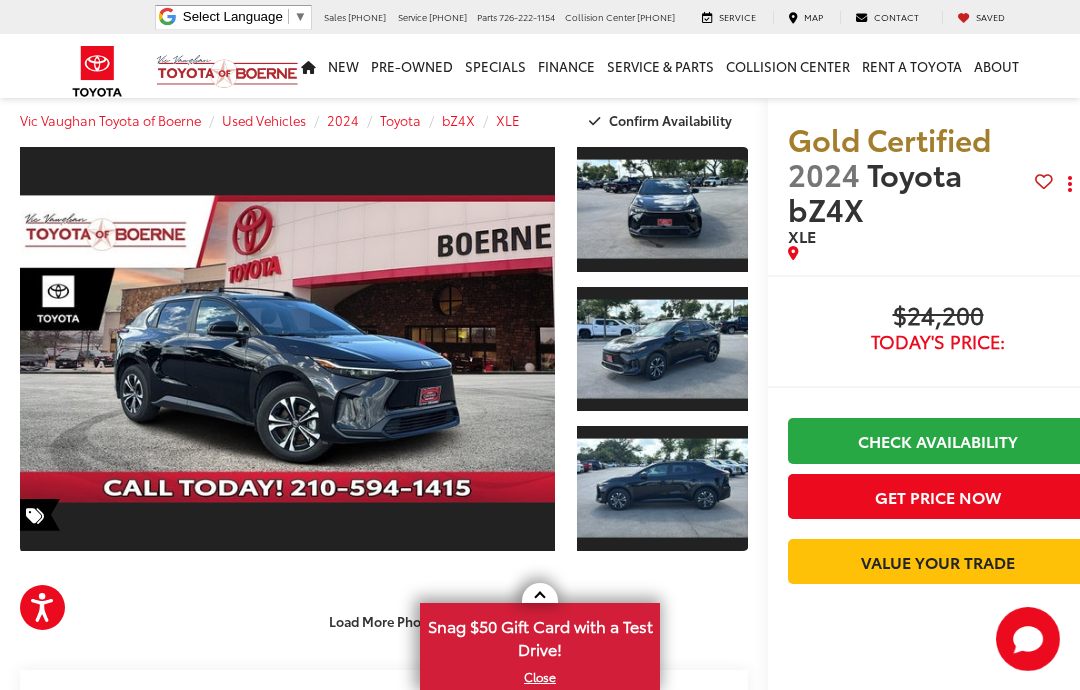 click at bounding box center [662, 209] 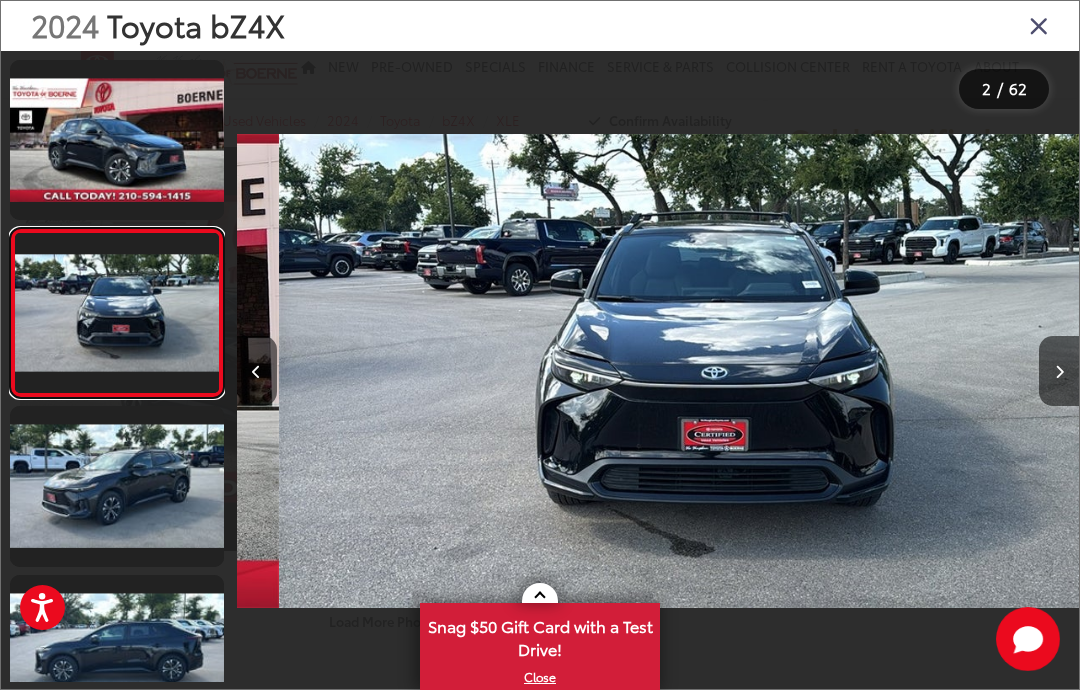 scroll, scrollTop: 0, scrollLeft: 842, axis: horizontal 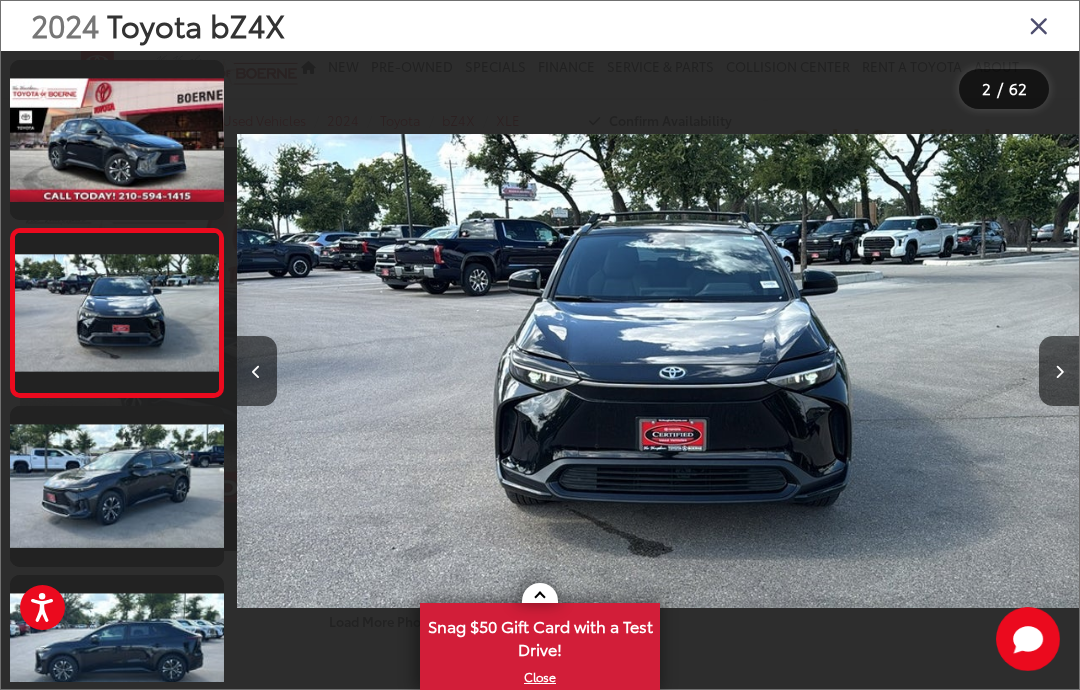 click at bounding box center (1059, 371) 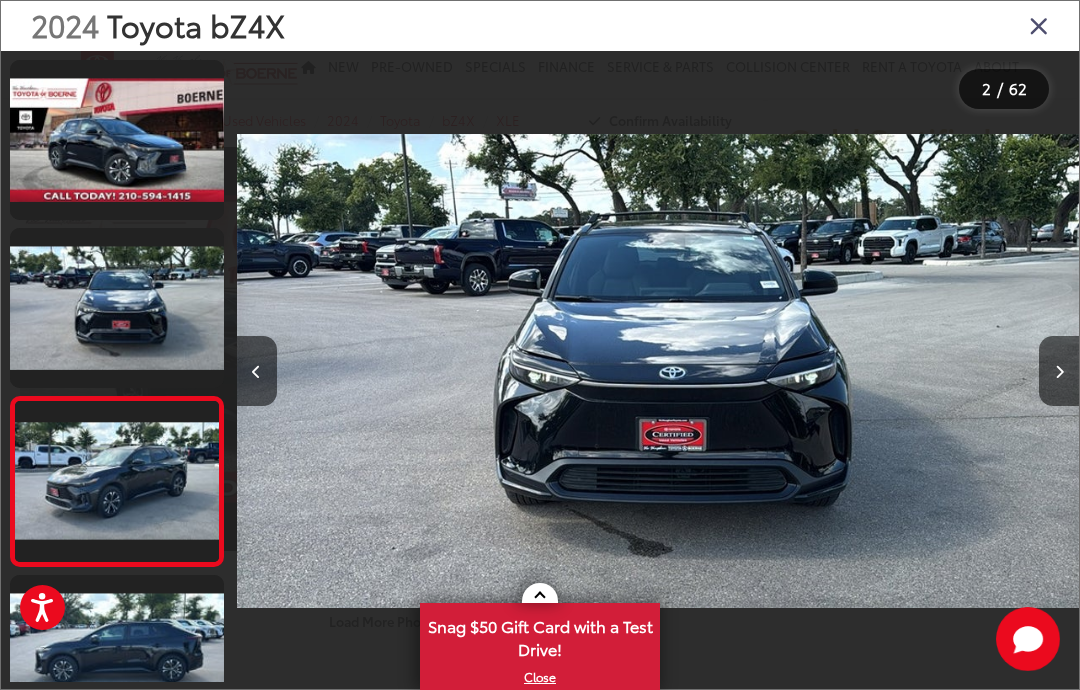 scroll, scrollTop: 0, scrollLeft: 1615, axis: horizontal 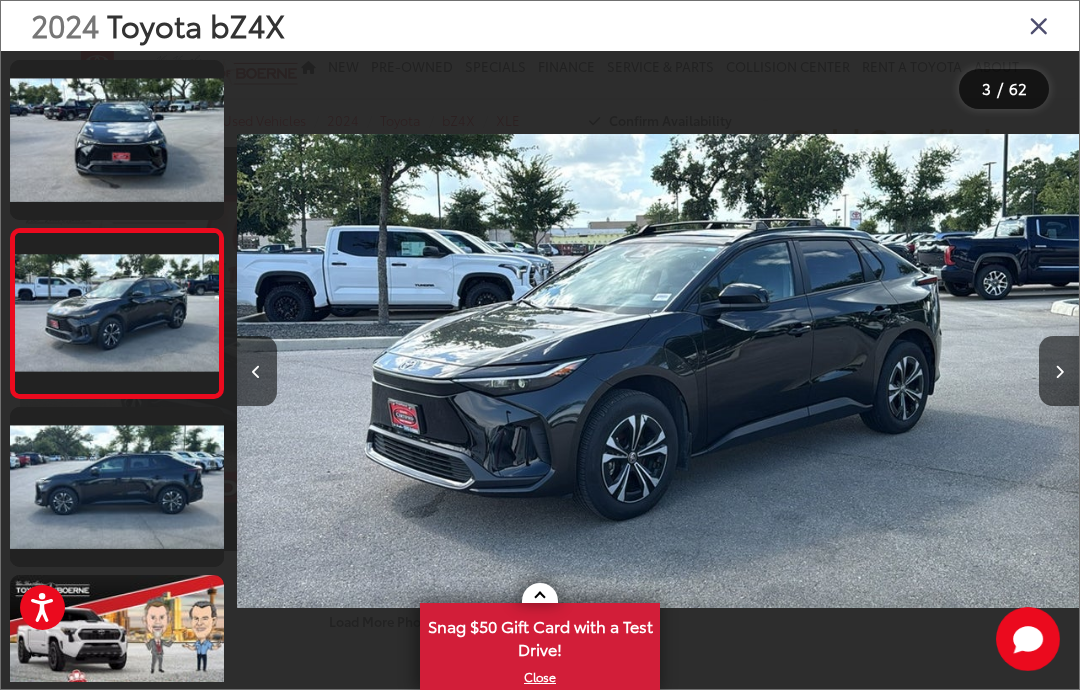 click at bounding box center (1059, 371) 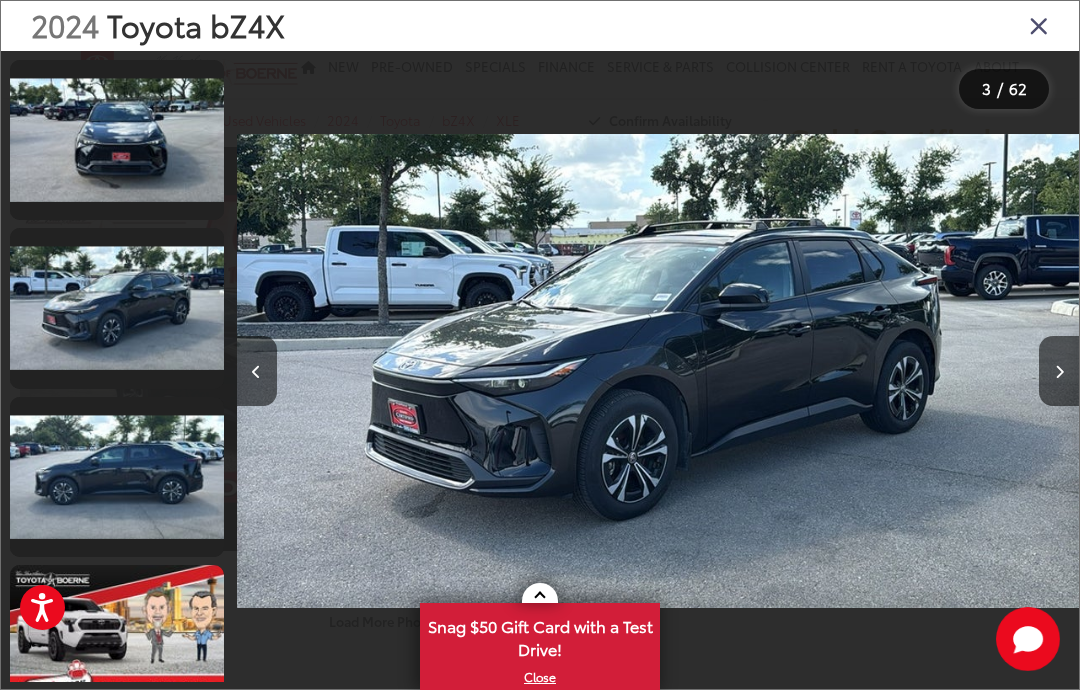 scroll, scrollTop: 0, scrollLeft: 2007, axis: horizontal 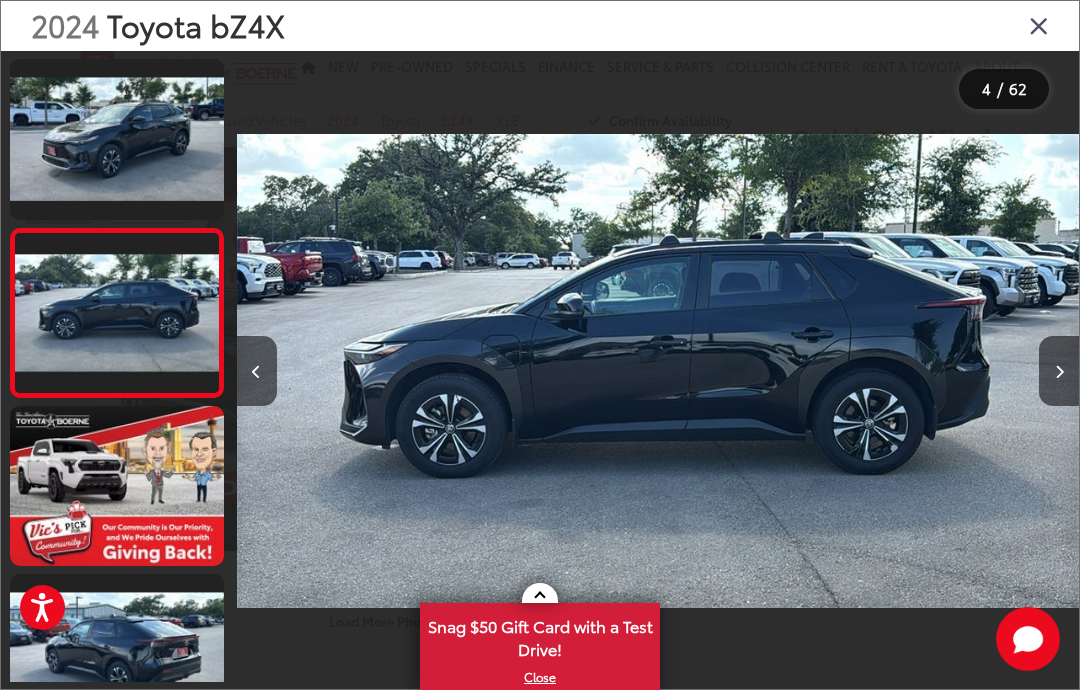 click at bounding box center (1059, 371) 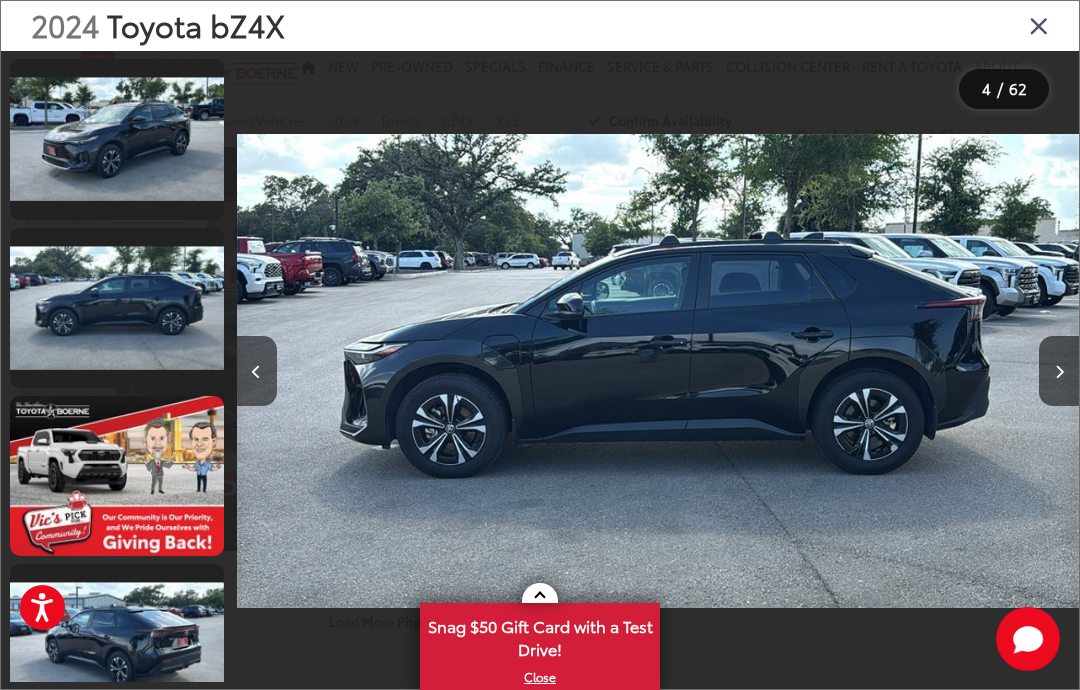scroll, scrollTop: 0, scrollLeft: 2835, axis: horizontal 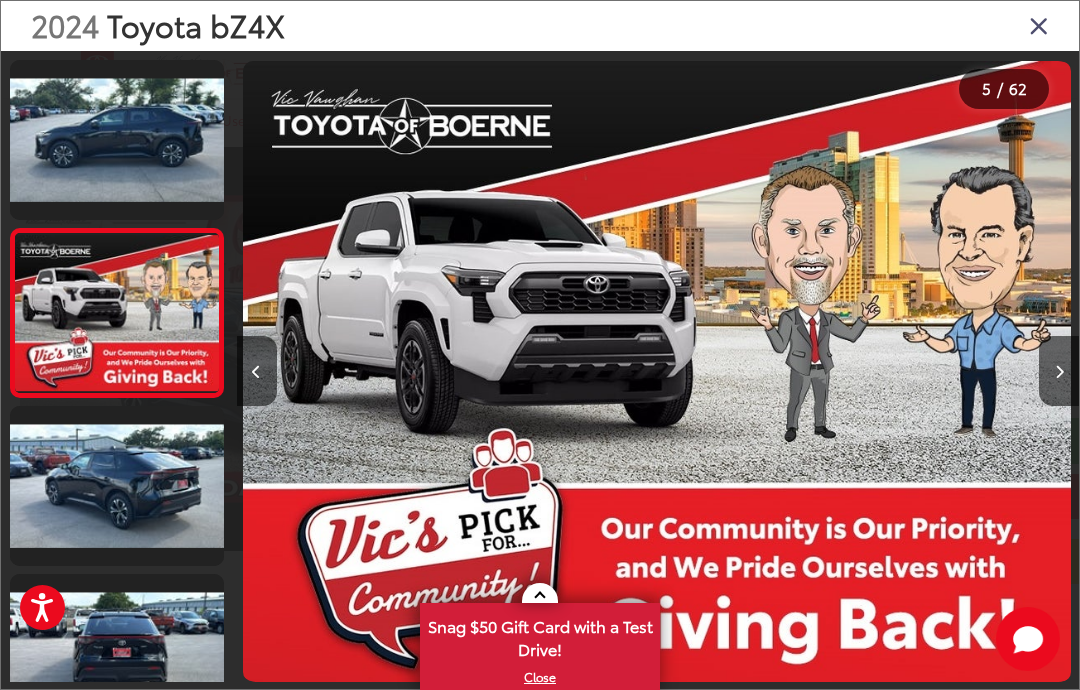 click at bounding box center (1059, 371) 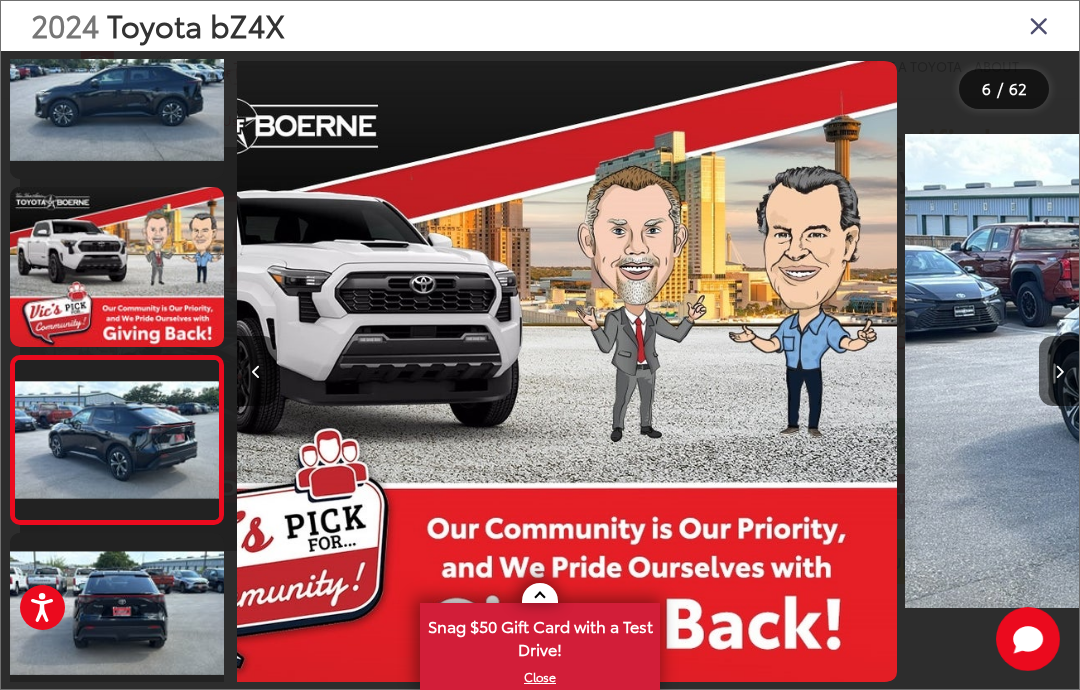 scroll, scrollTop: 643, scrollLeft: 0, axis: vertical 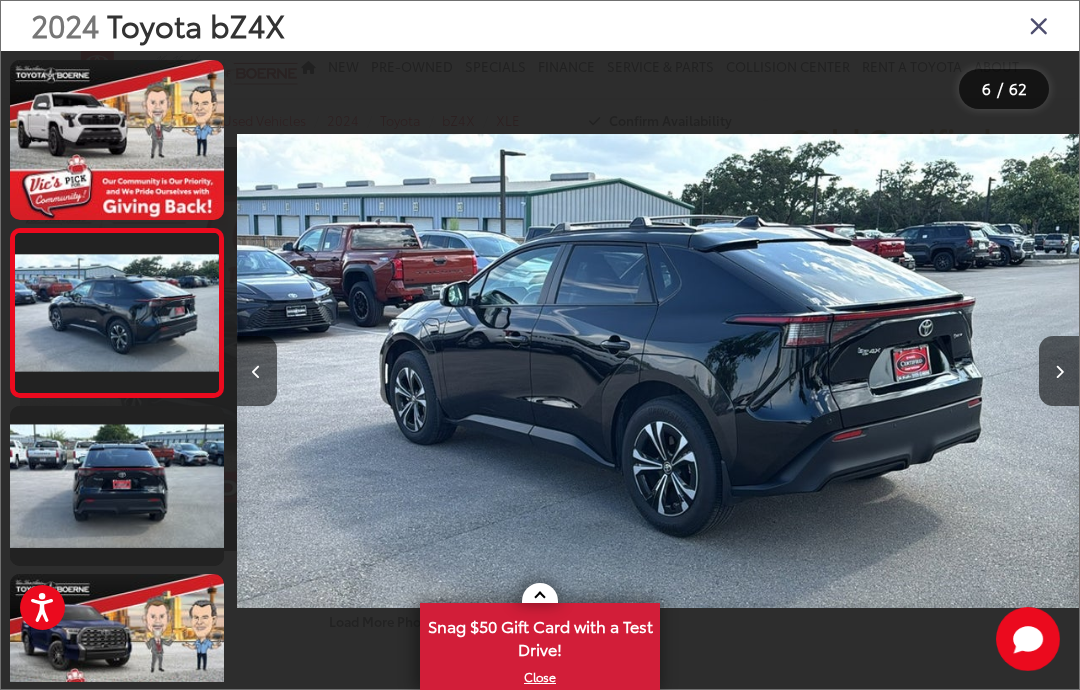 click at bounding box center (1059, 371) 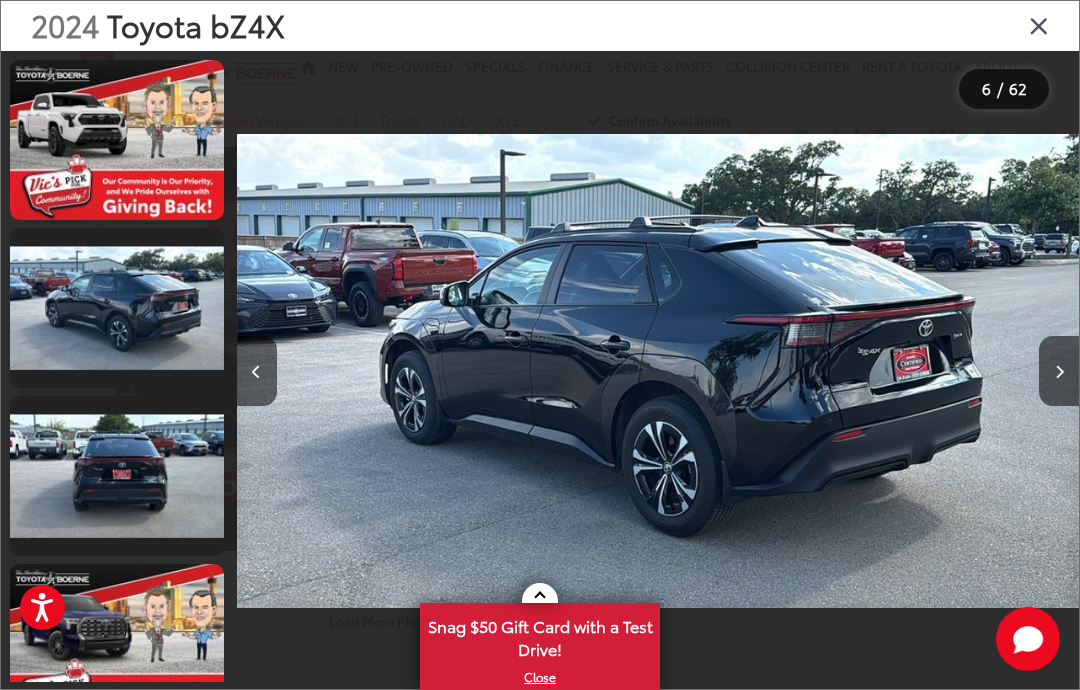 scroll, scrollTop: 0, scrollLeft: 4536, axis: horizontal 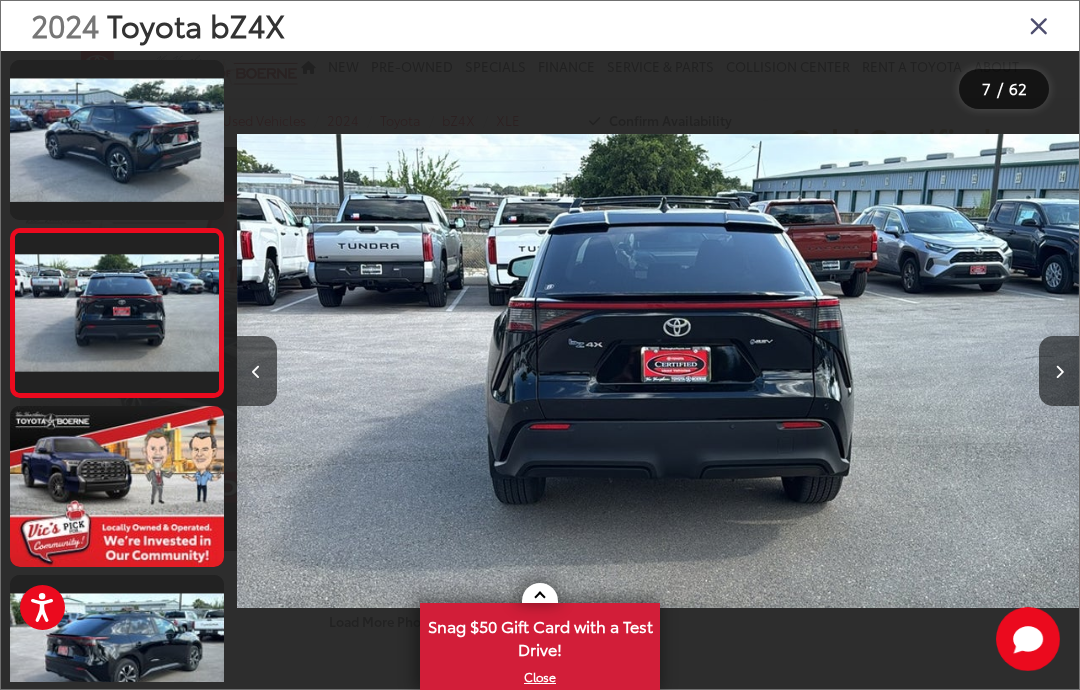 click at bounding box center [1059, 371] 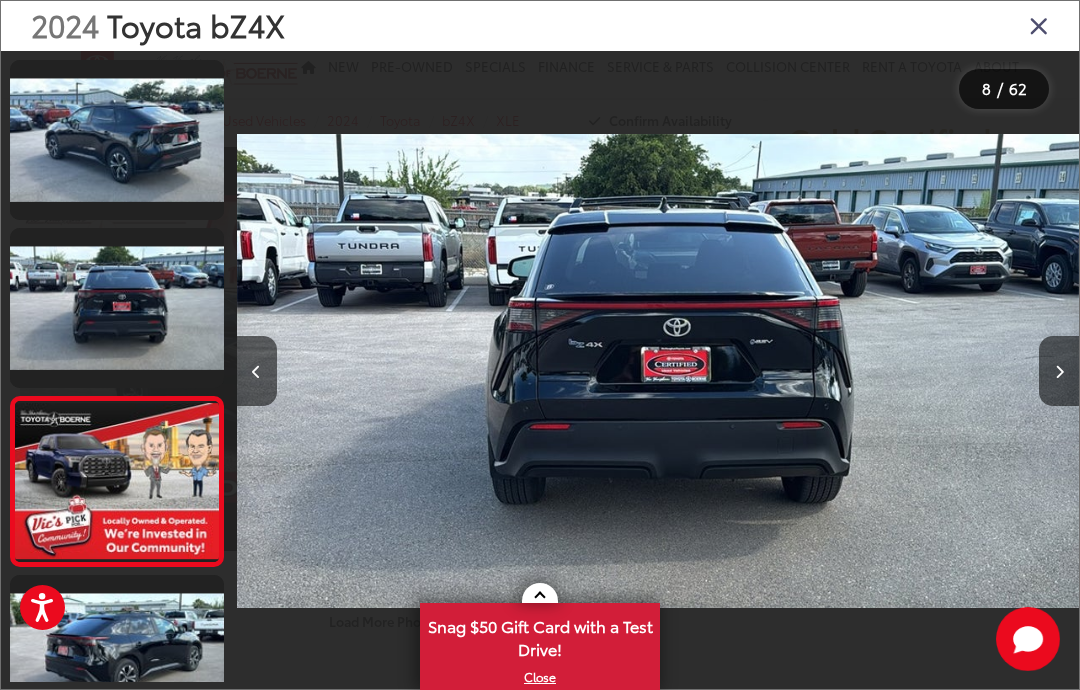 scroll, scrollTop: 0, scrollLeft: 5708, axis: horizontal 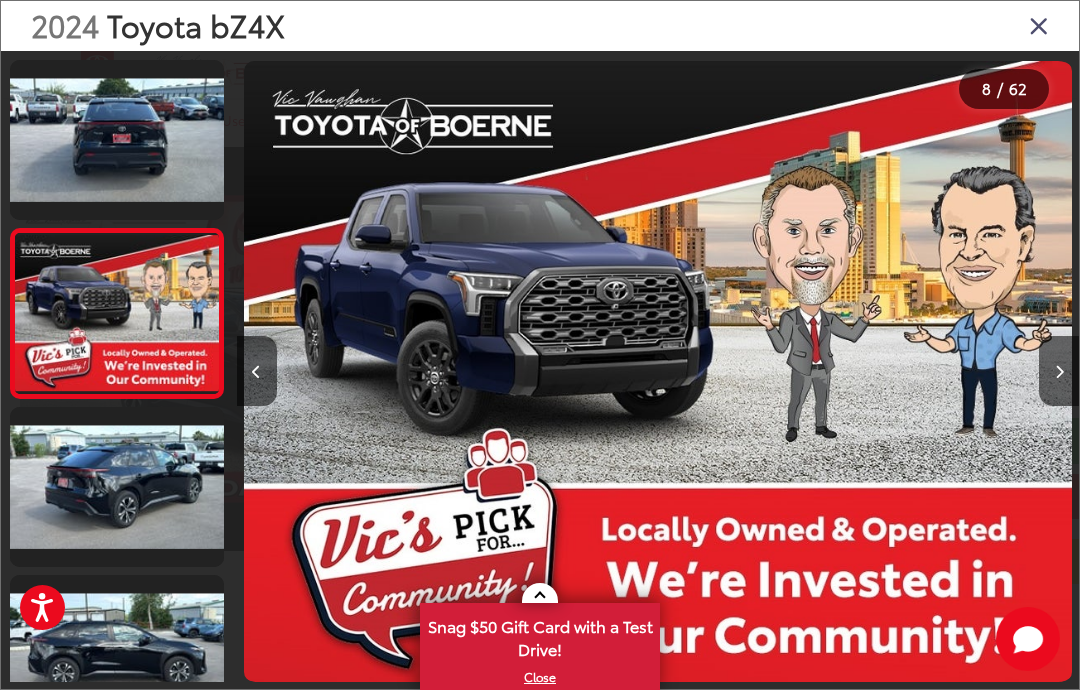 click at bounding box center [1059, 371] 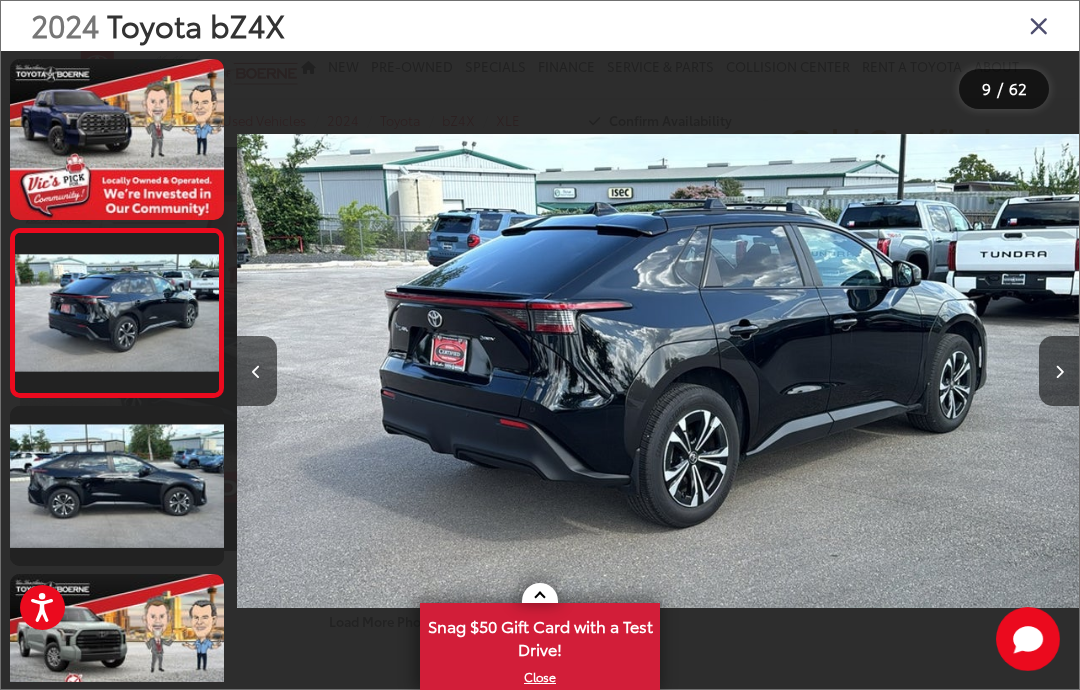 click at bounding box center [1059, 371] 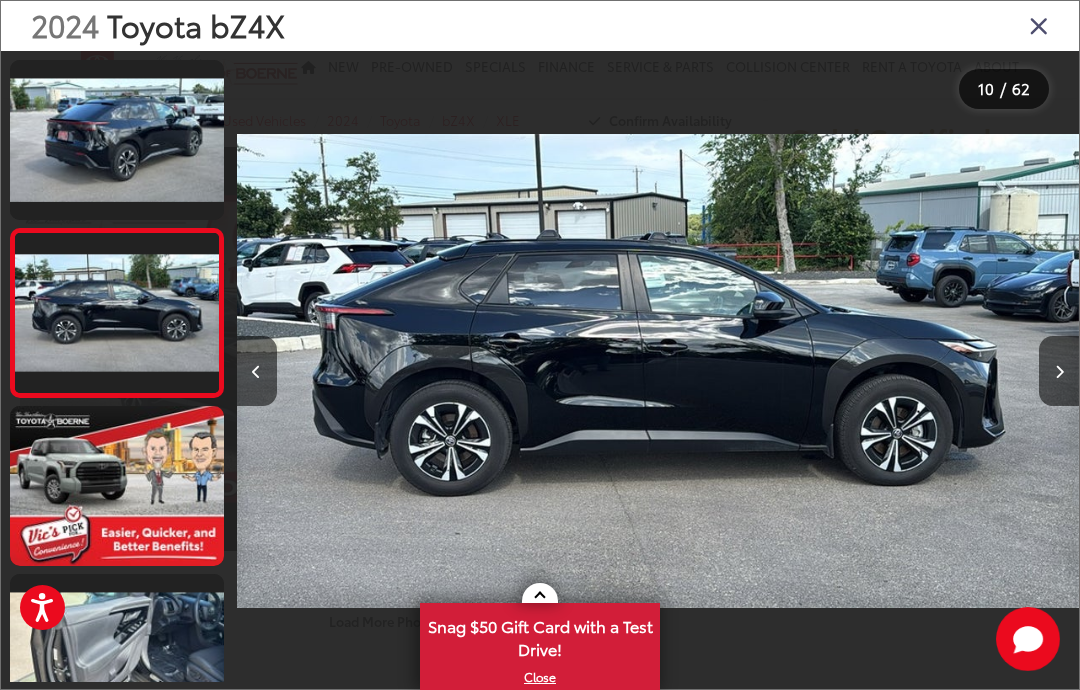 click at bounding box center (1059, 371) 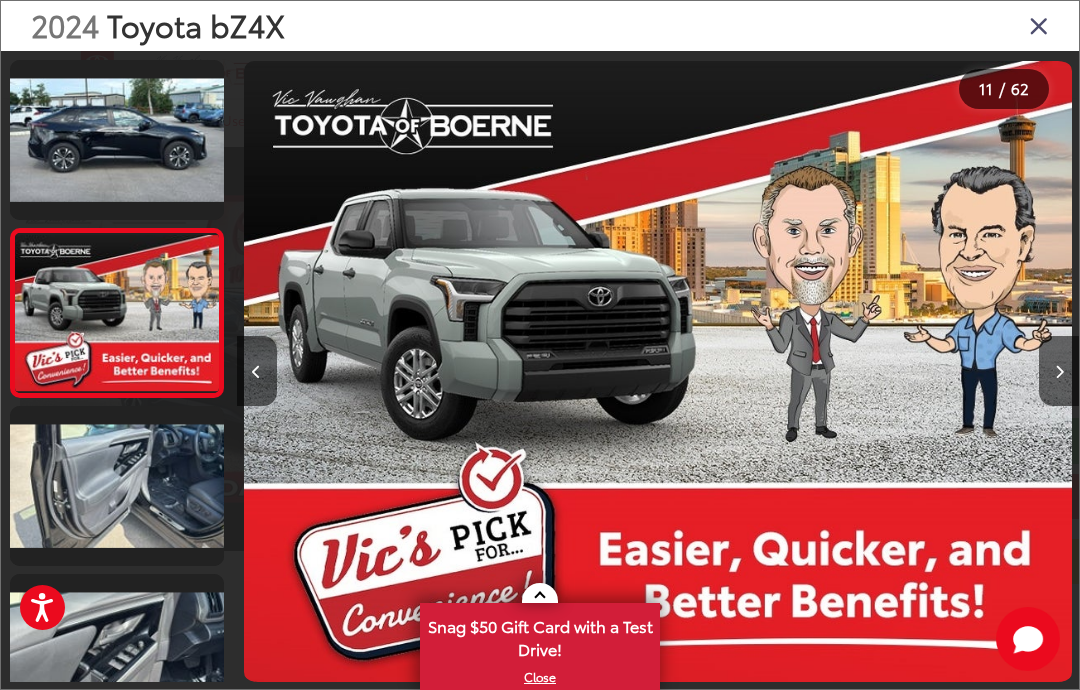 click at bounding box center (1059, 371) 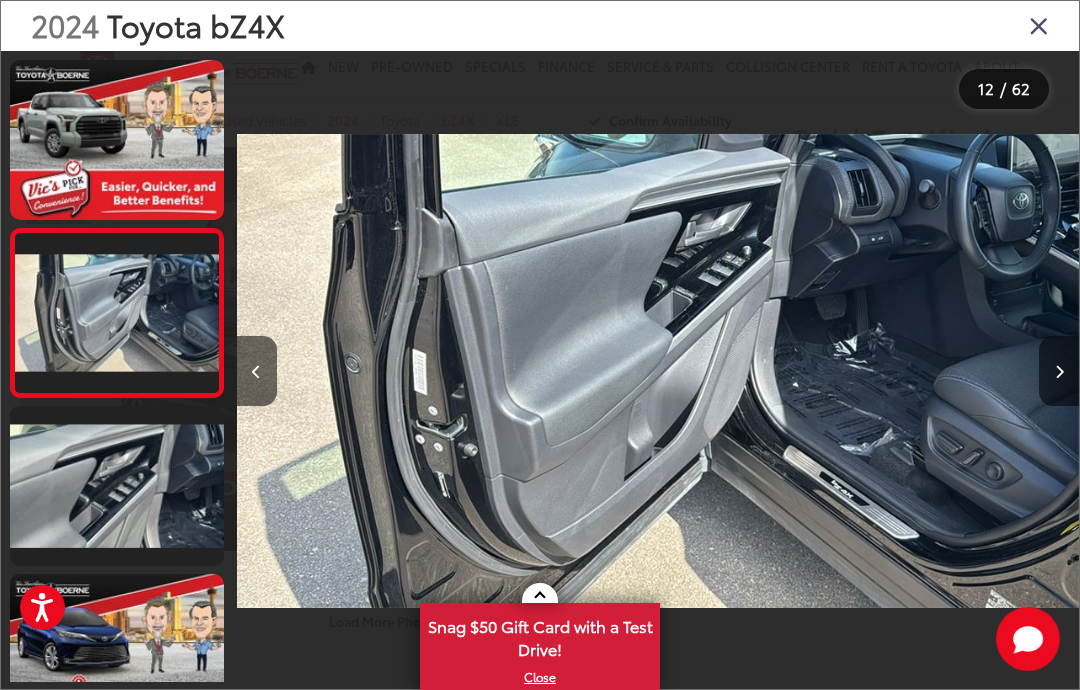click at bounding box center (1059, 371) 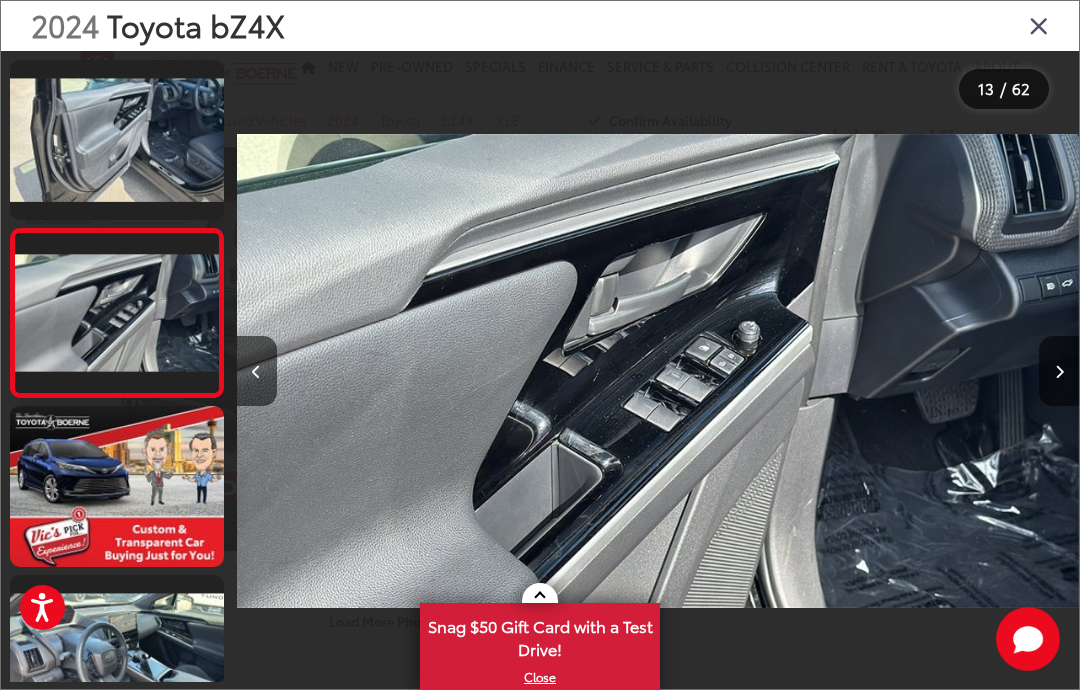 click at bounding box center (1059, 371) 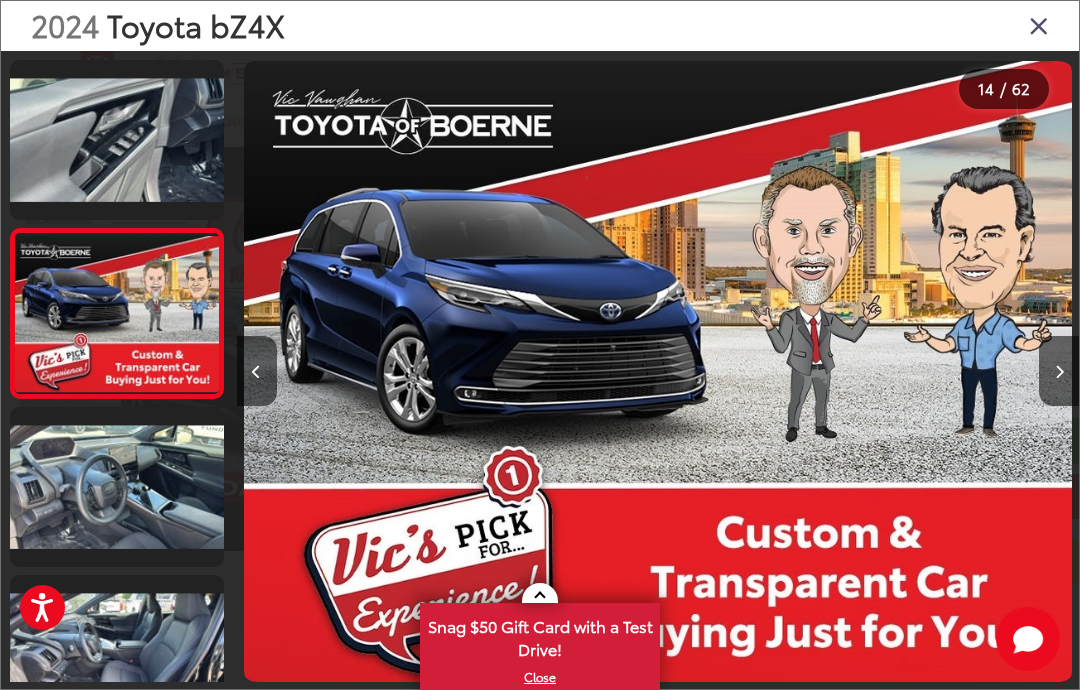 click at bounding box center (1059, 371) 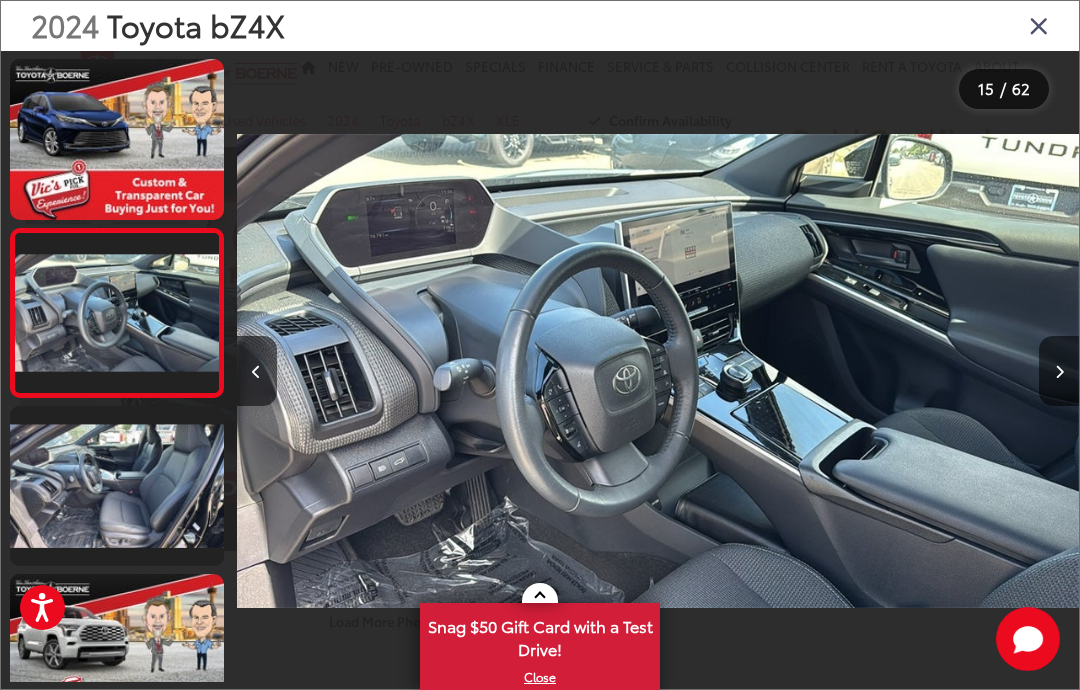 click at bounding box center [1059, 371] 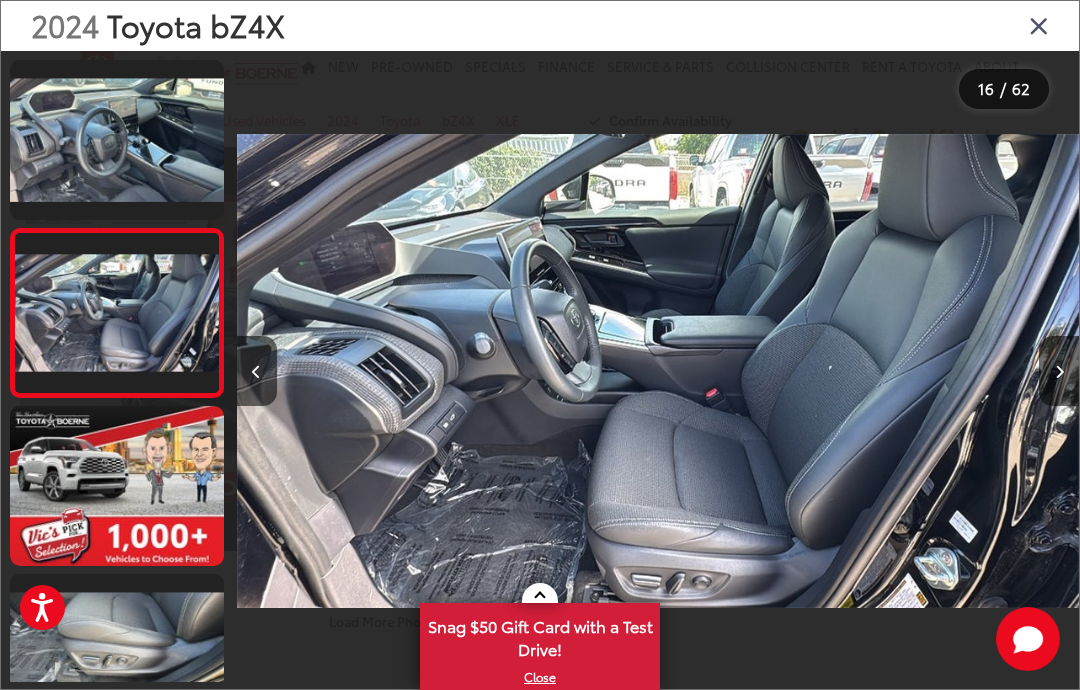 click at bounding box center [1059, 371] 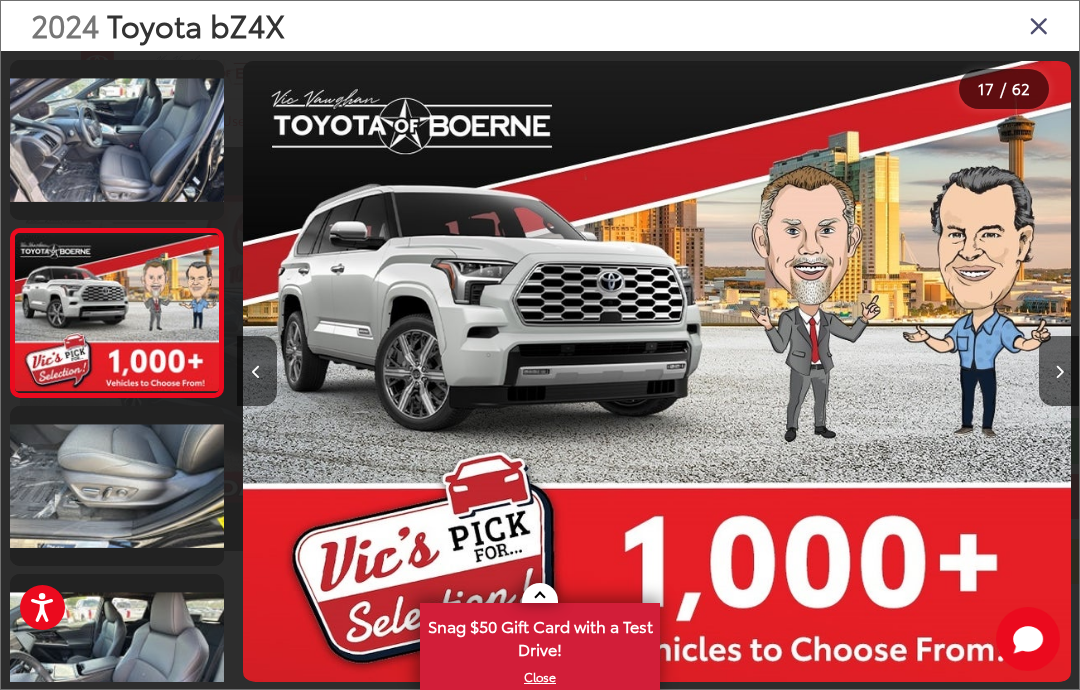 click at bounding box center [1059, 371] 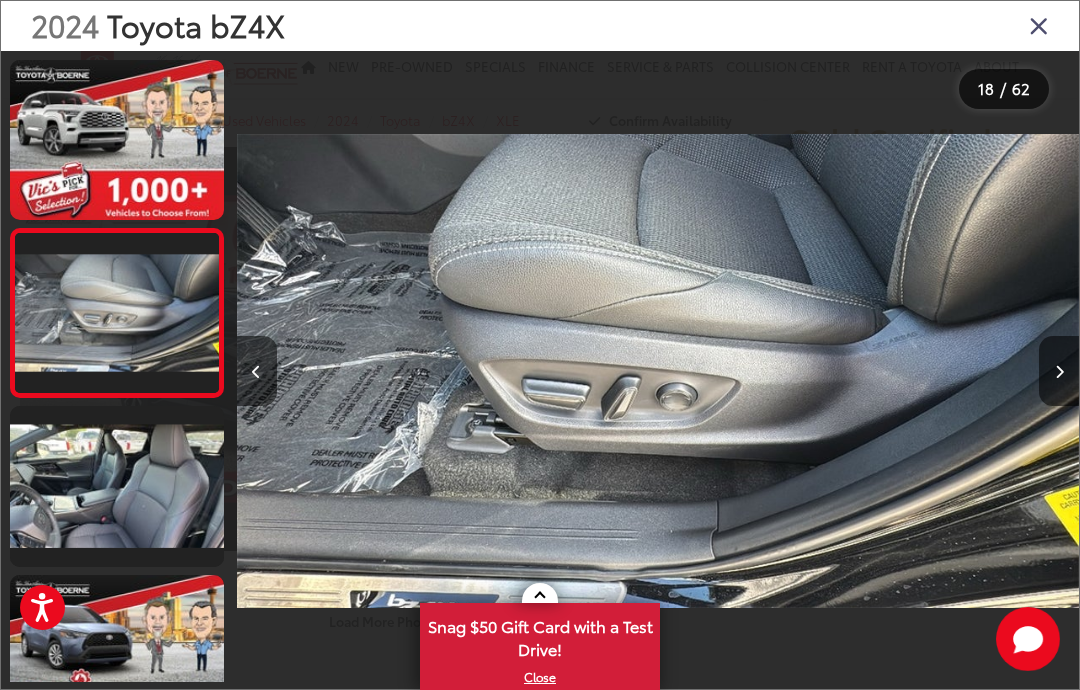 click at bounding box center [1059, 371] 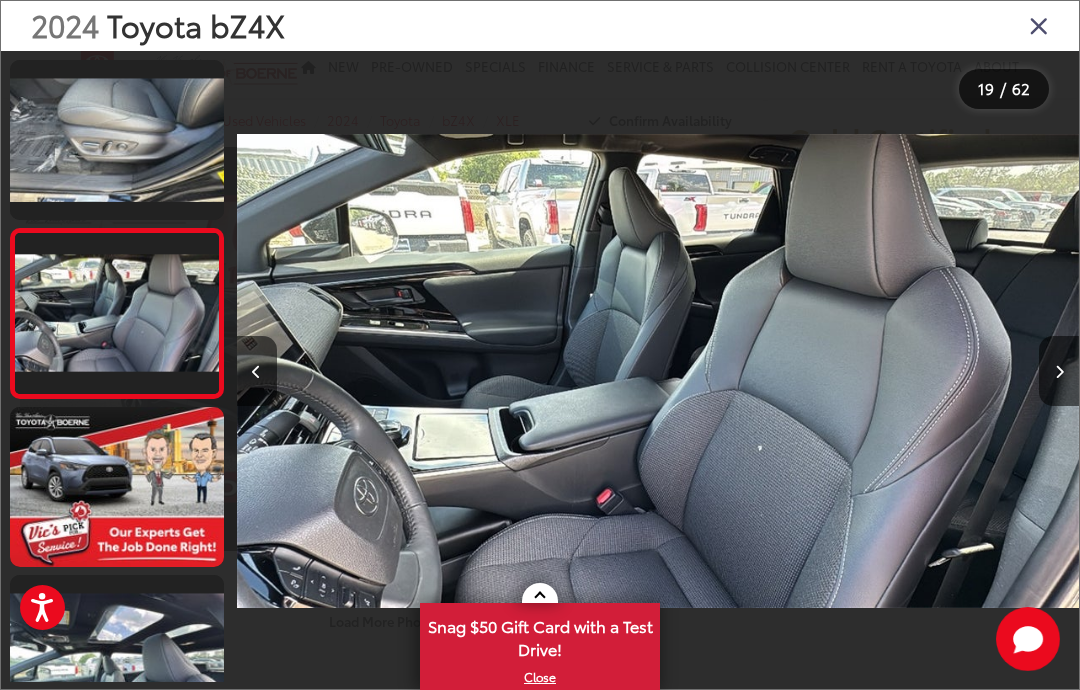 click at bounding box center (1059, 371) 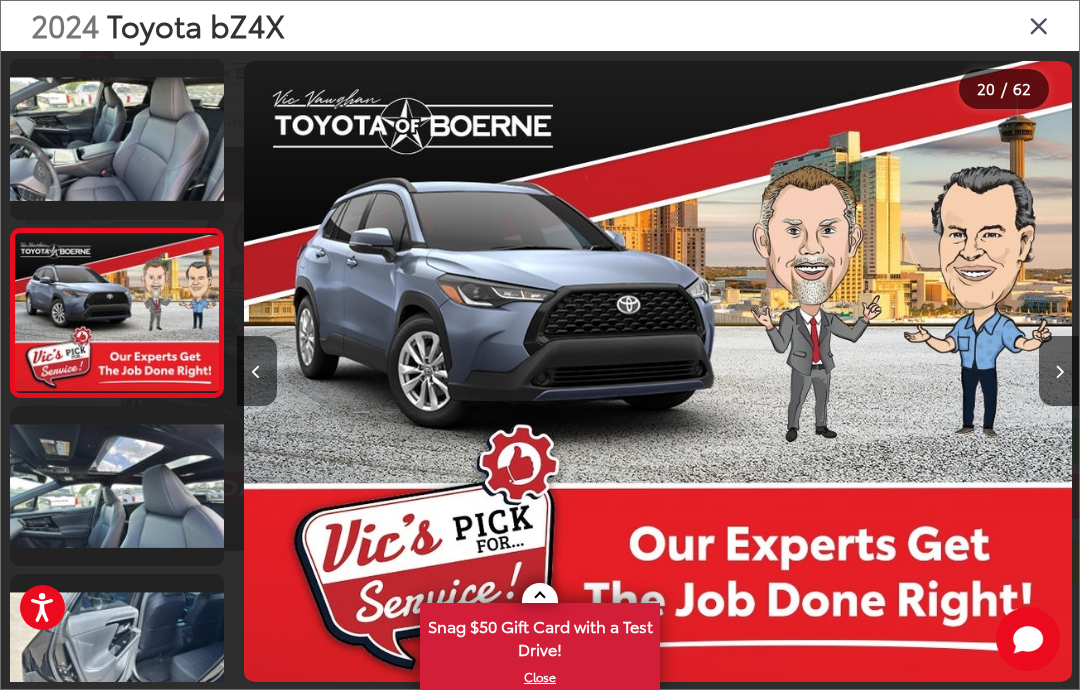 click at bounding box center (1059, 371) 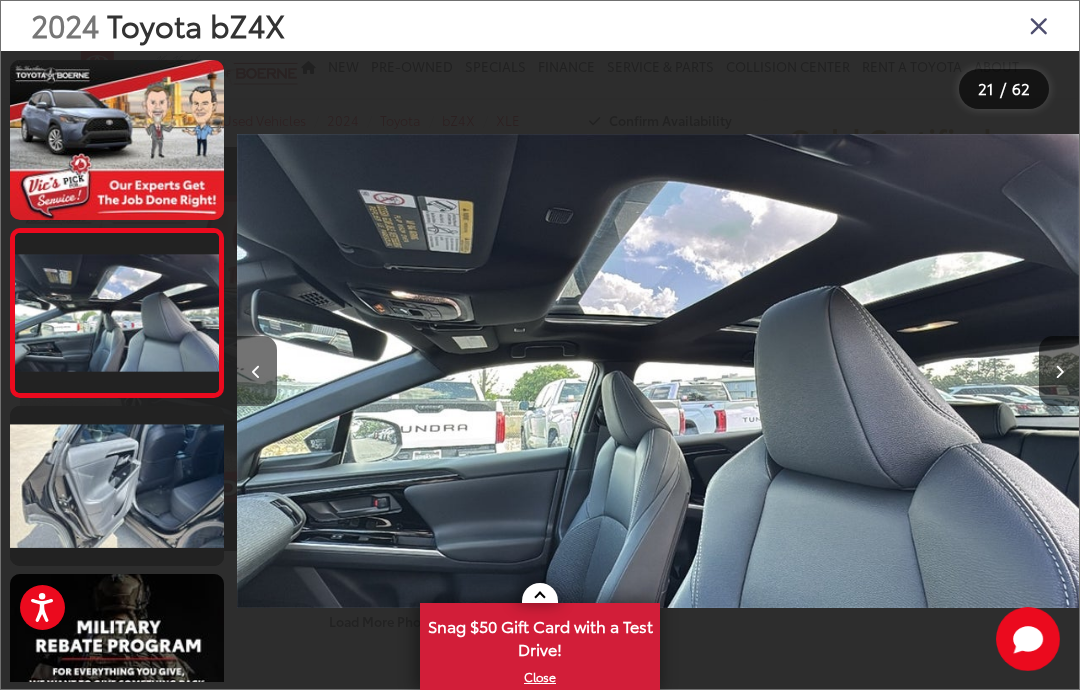 click at bounding box center [1059, 371] 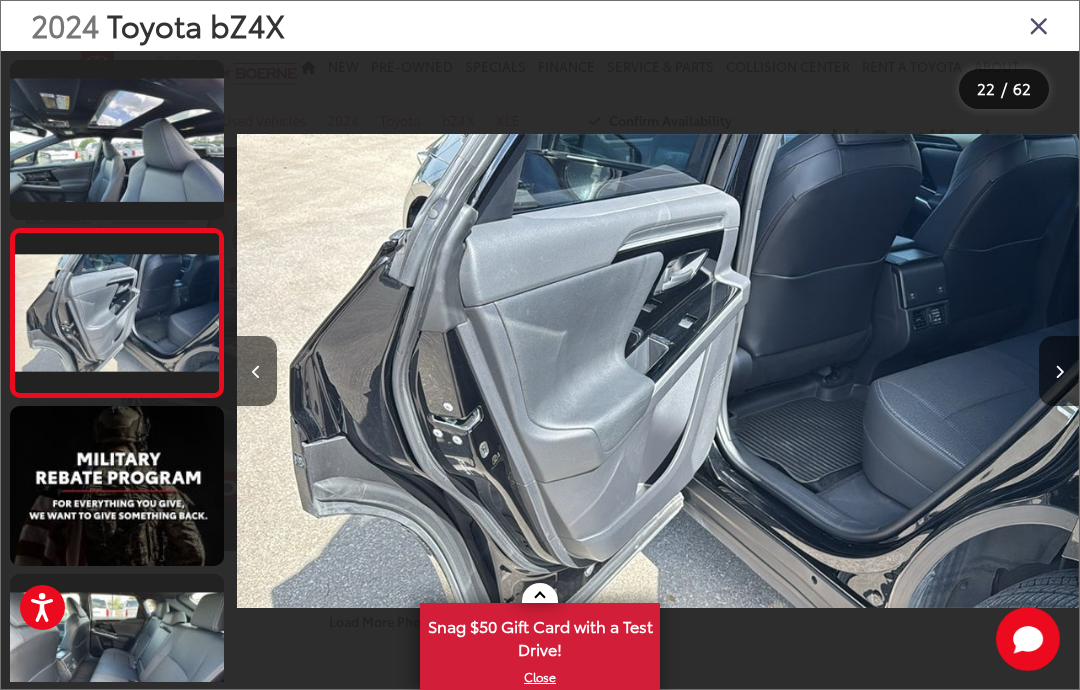 click at bounding box center [1059, 371] 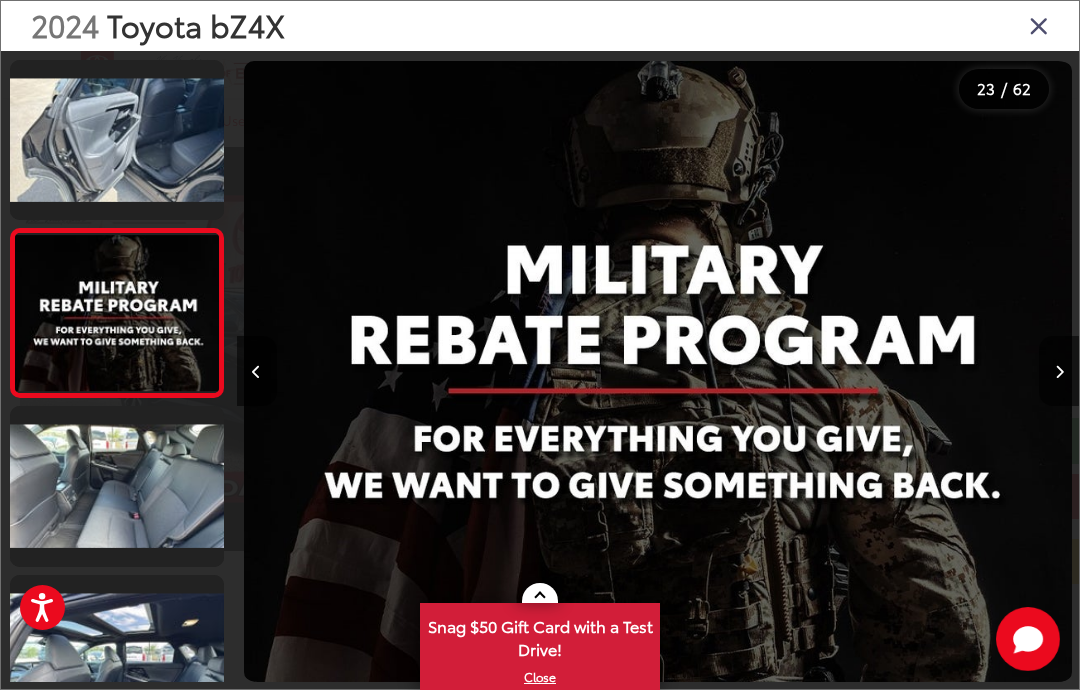 click at bounding box center [1059, 371] 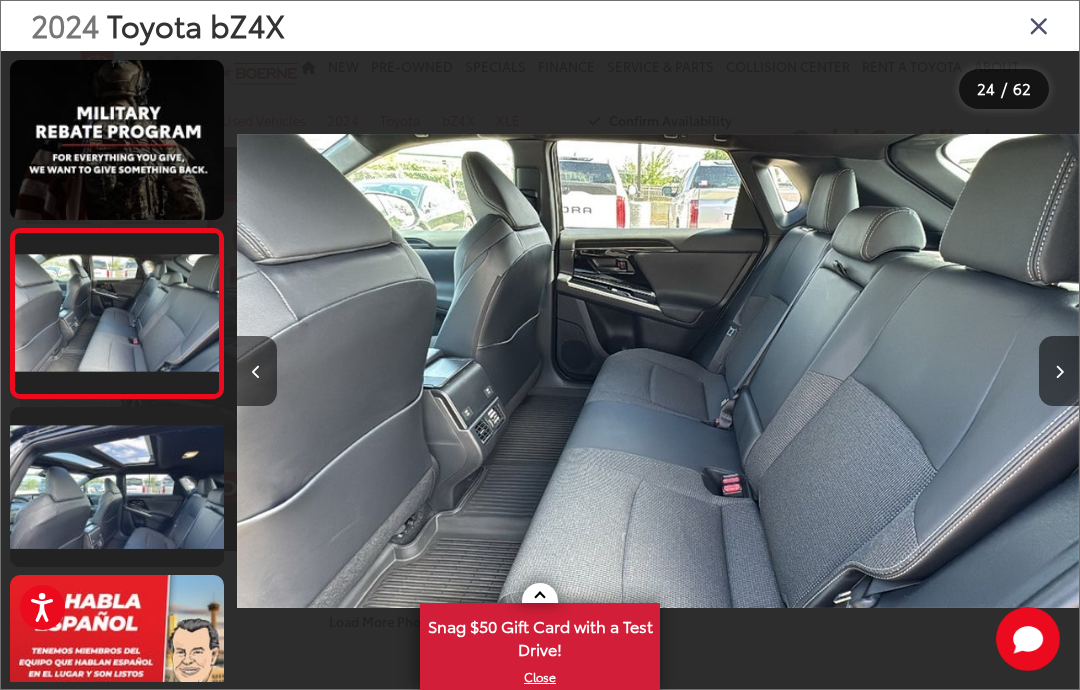 click at bounding box center (1059, 371) 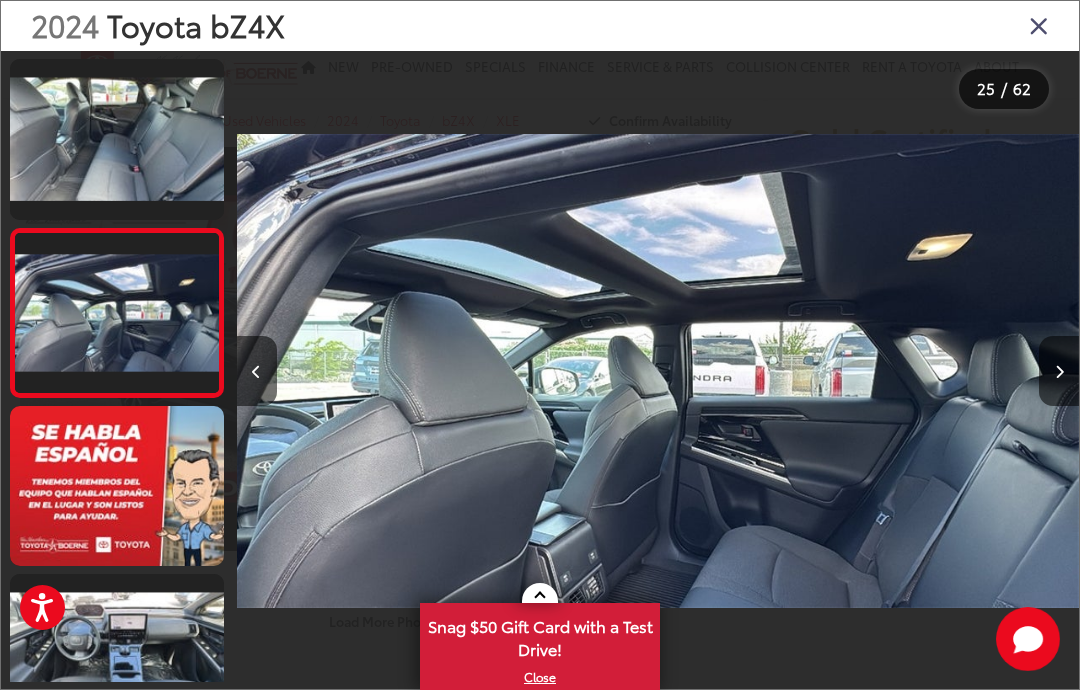 click at bounding box center [1059, 371] 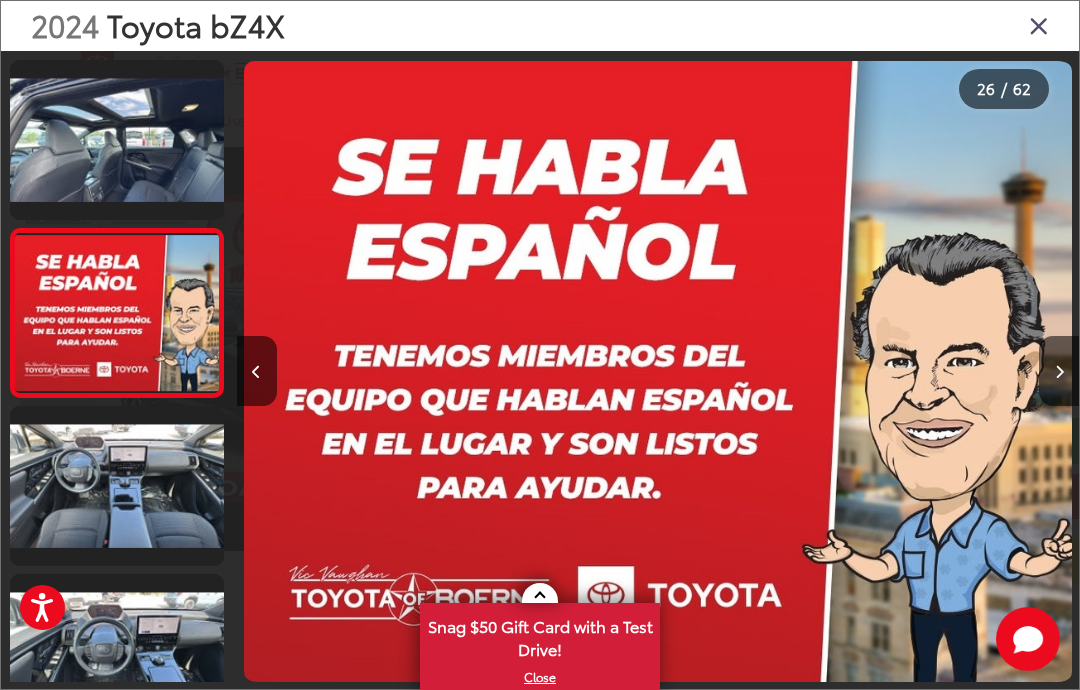 click at bounding box center (1059, 371) 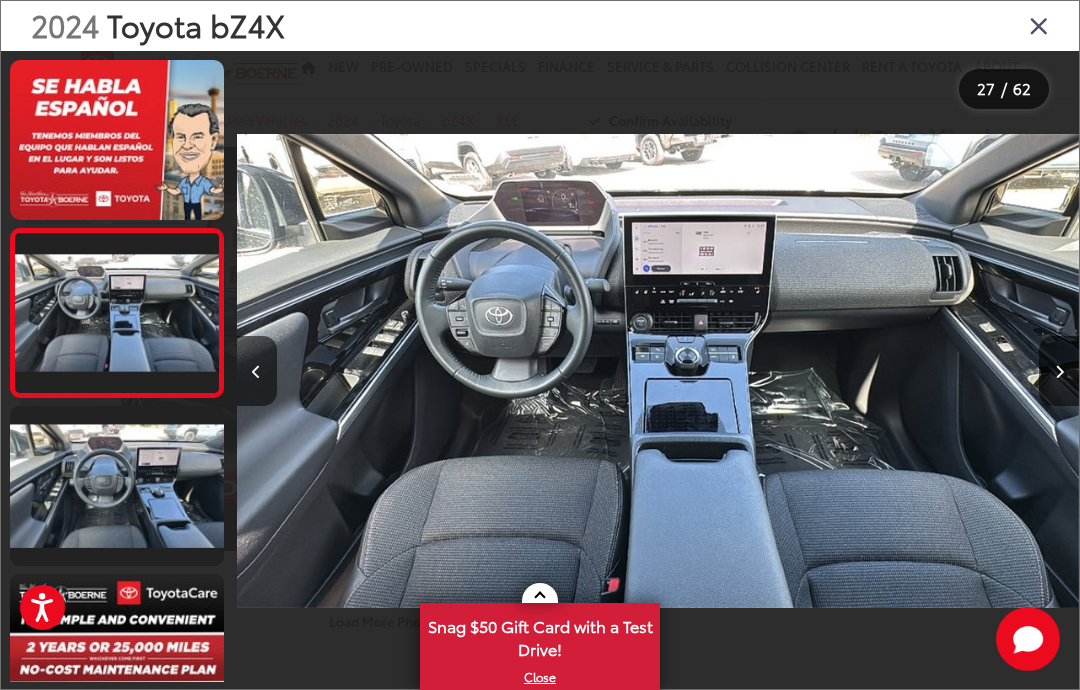 click at bounding box center (1059, 371) 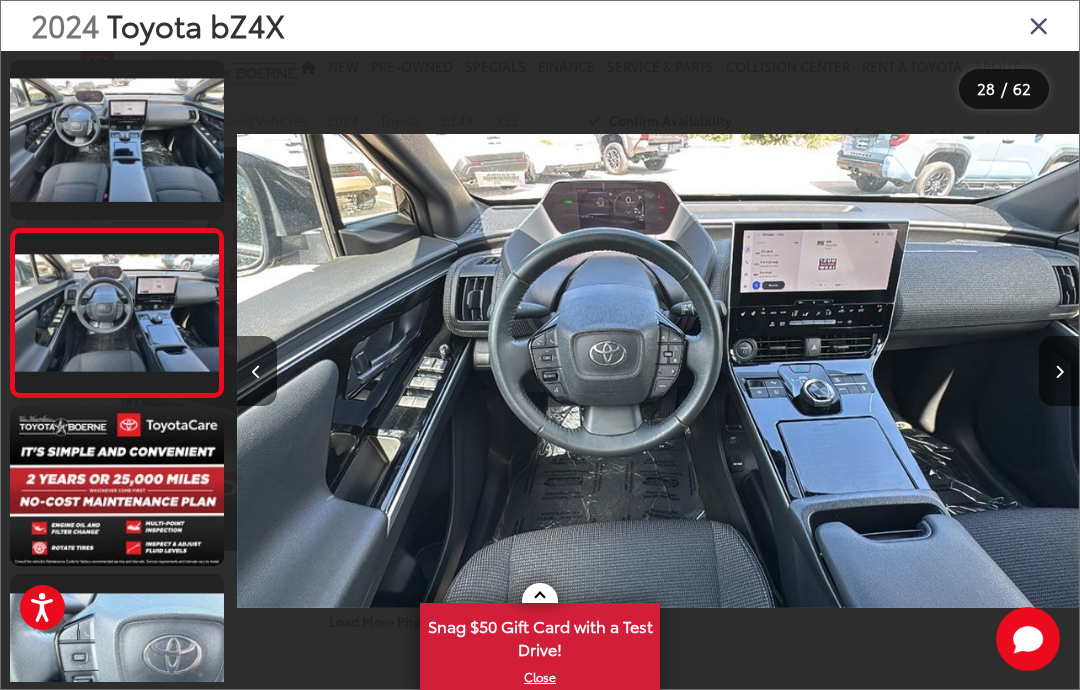click at bounding box center [1059, 371] 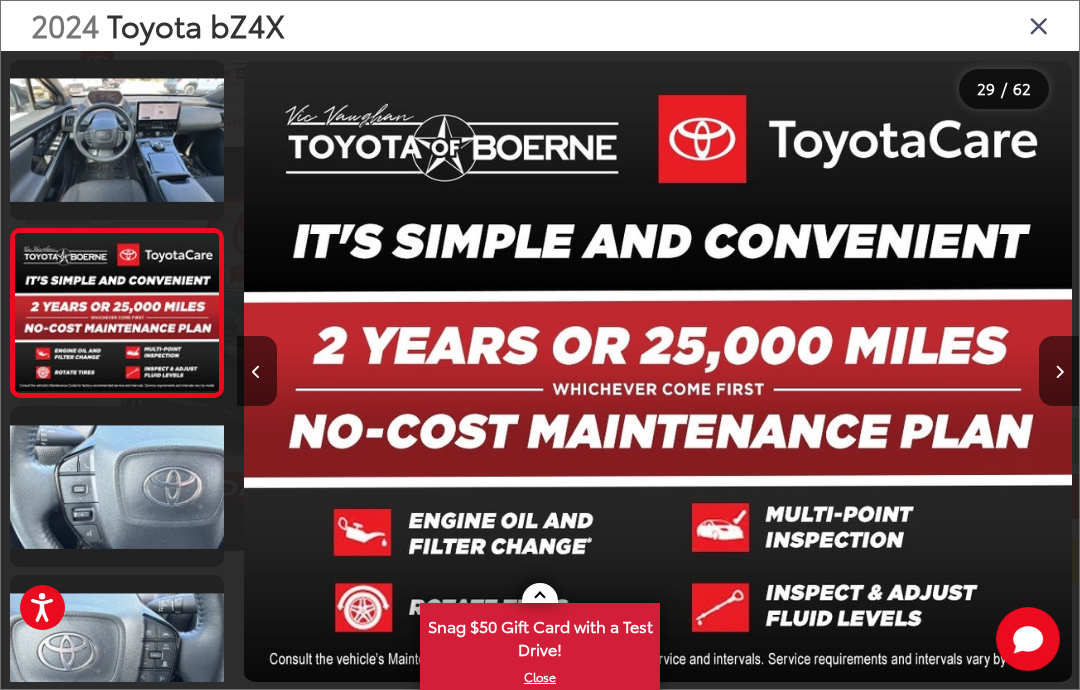 click at bounding box center [1059, 371] 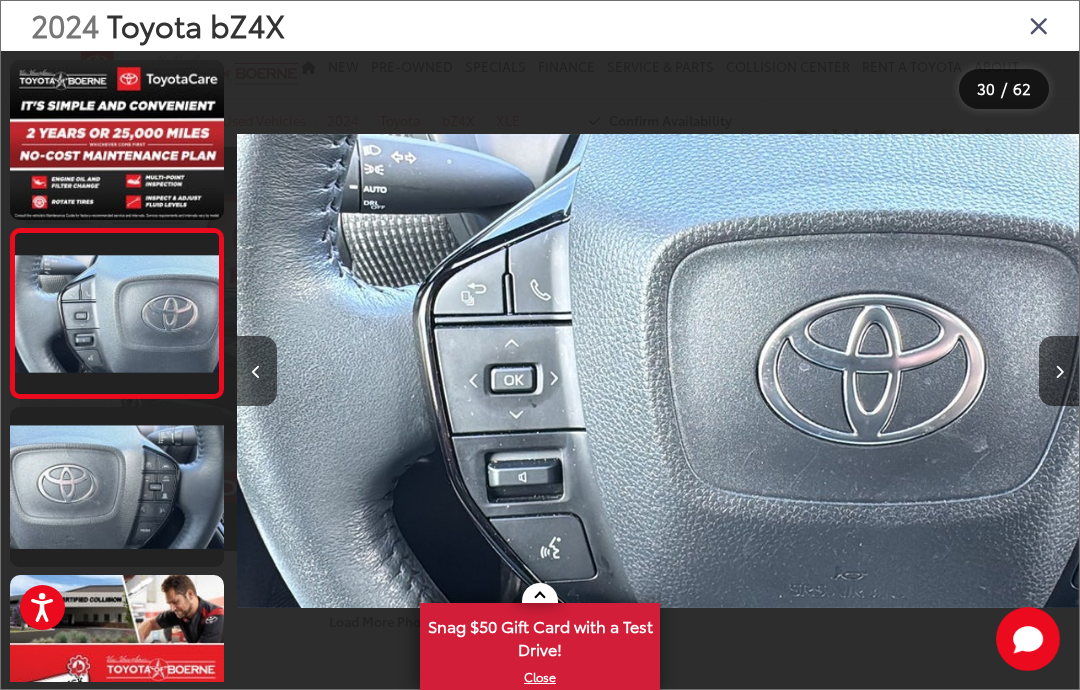 click at bounding box center [257, 371] 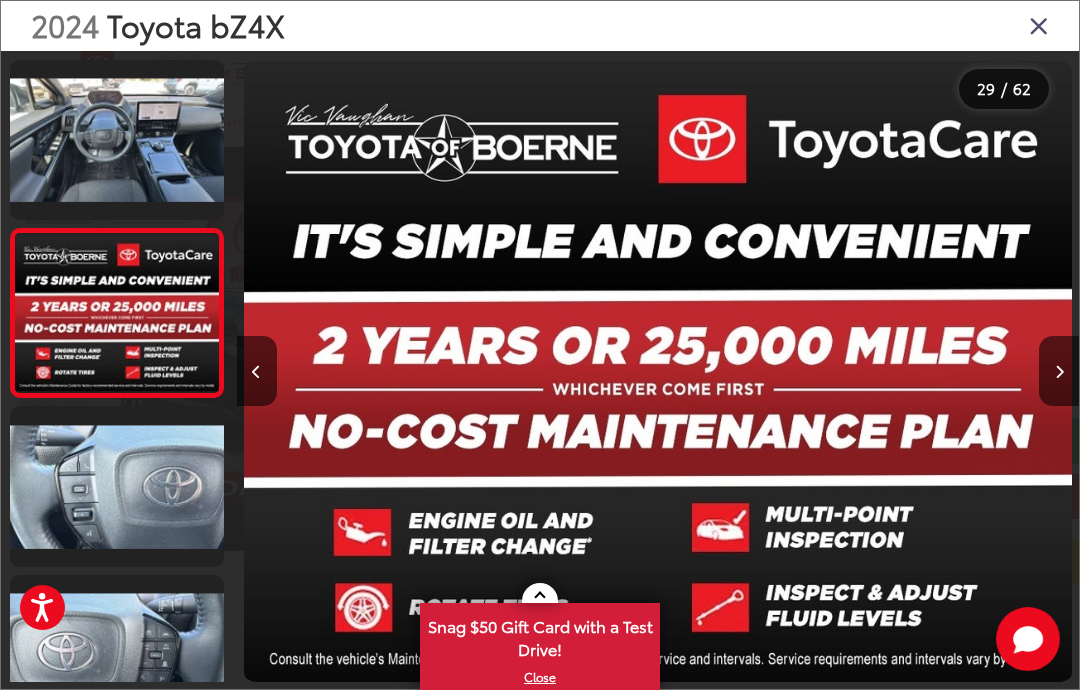 click at bounding box center [1059, 371] 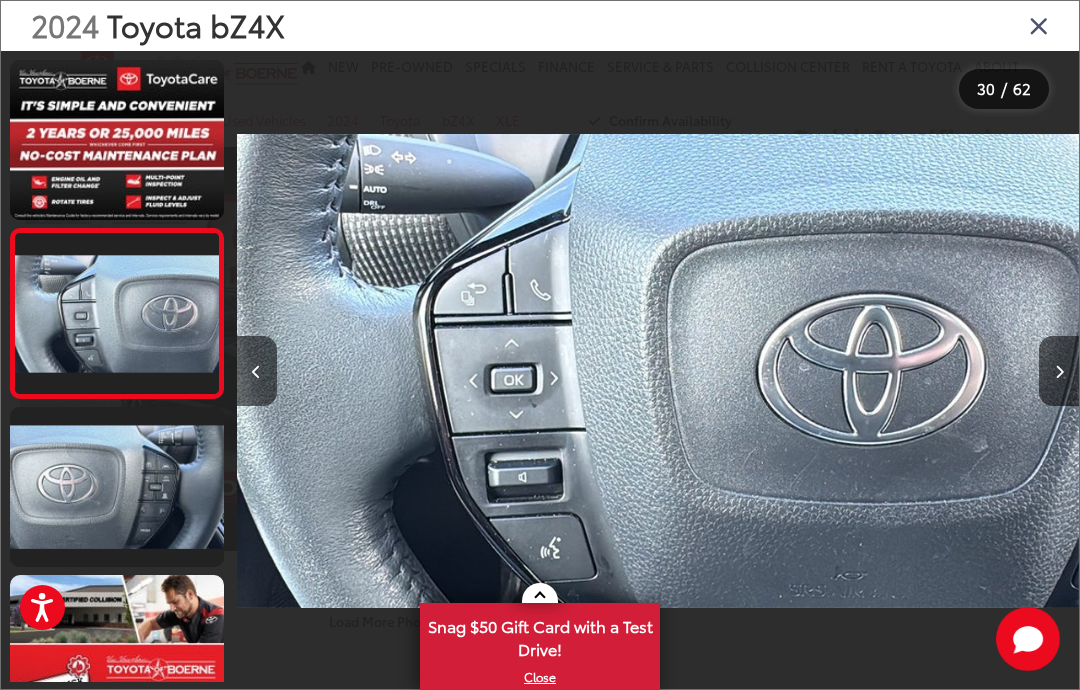 click at bounding box center [1059, 371] 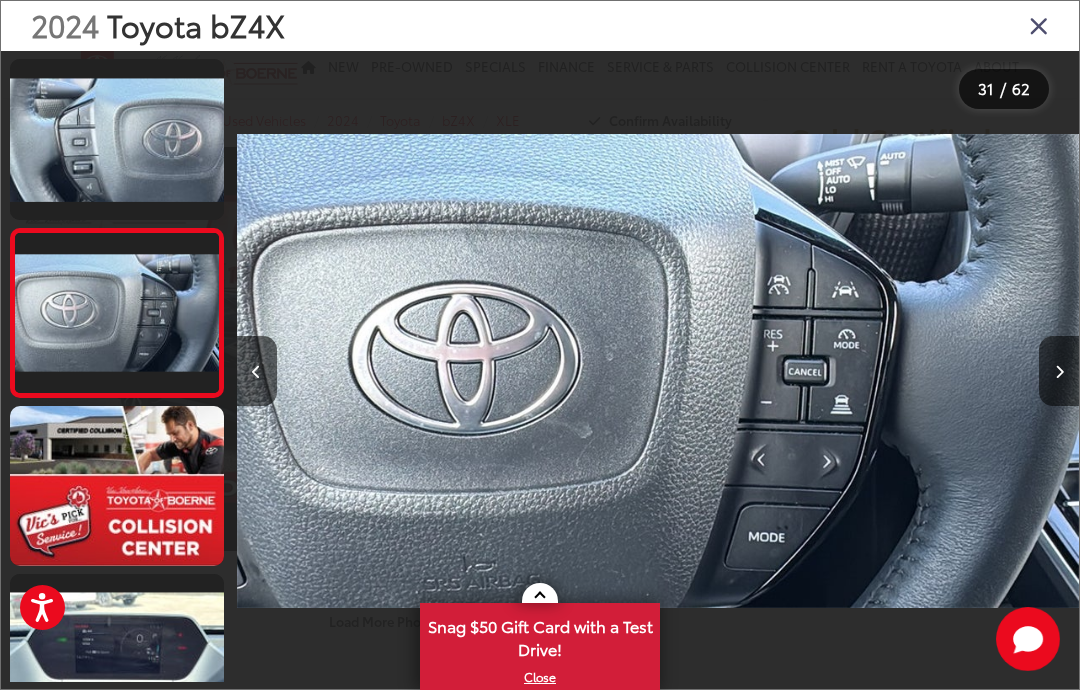 click at bounding box center (342, 371) 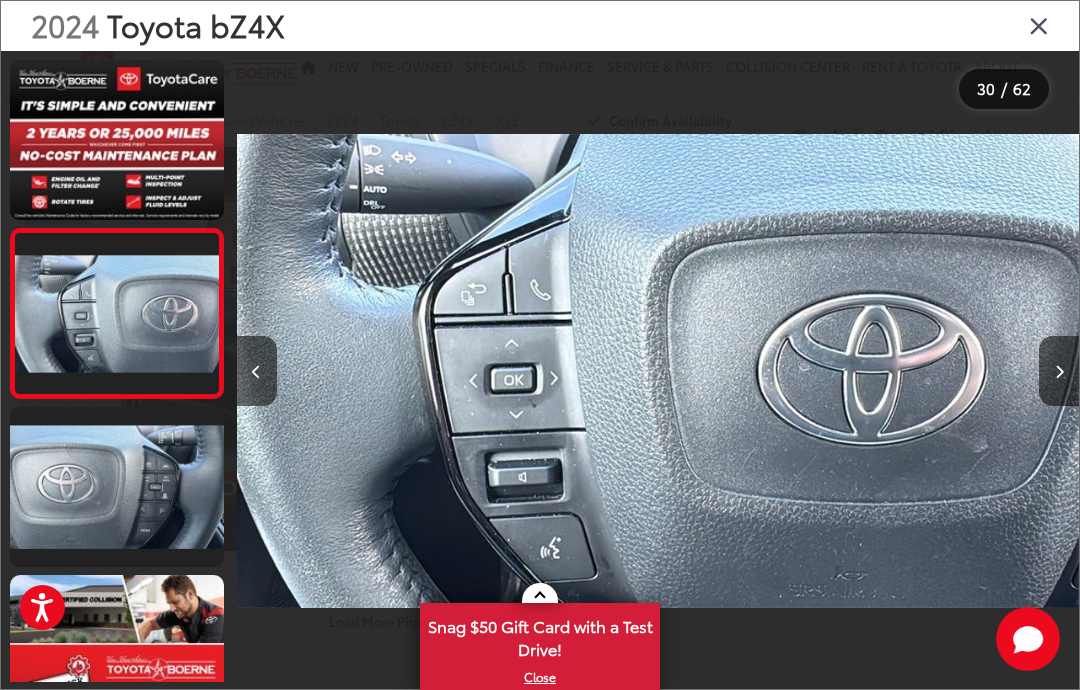 click at bounding box center (1059, 371) 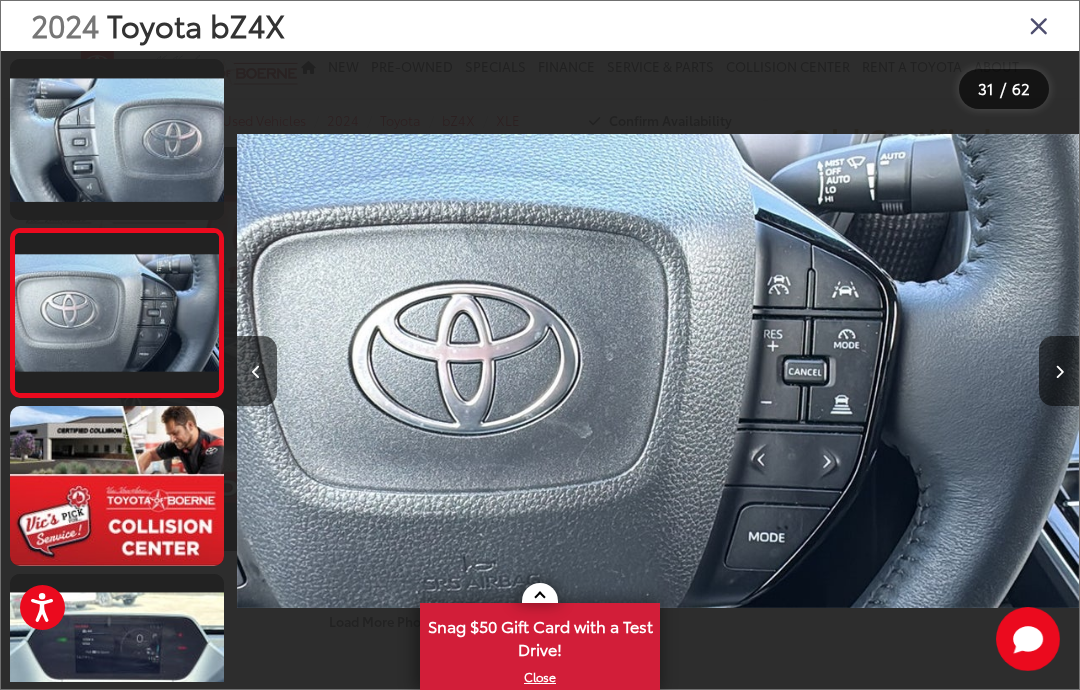 click at bounding box center (1059, 371) 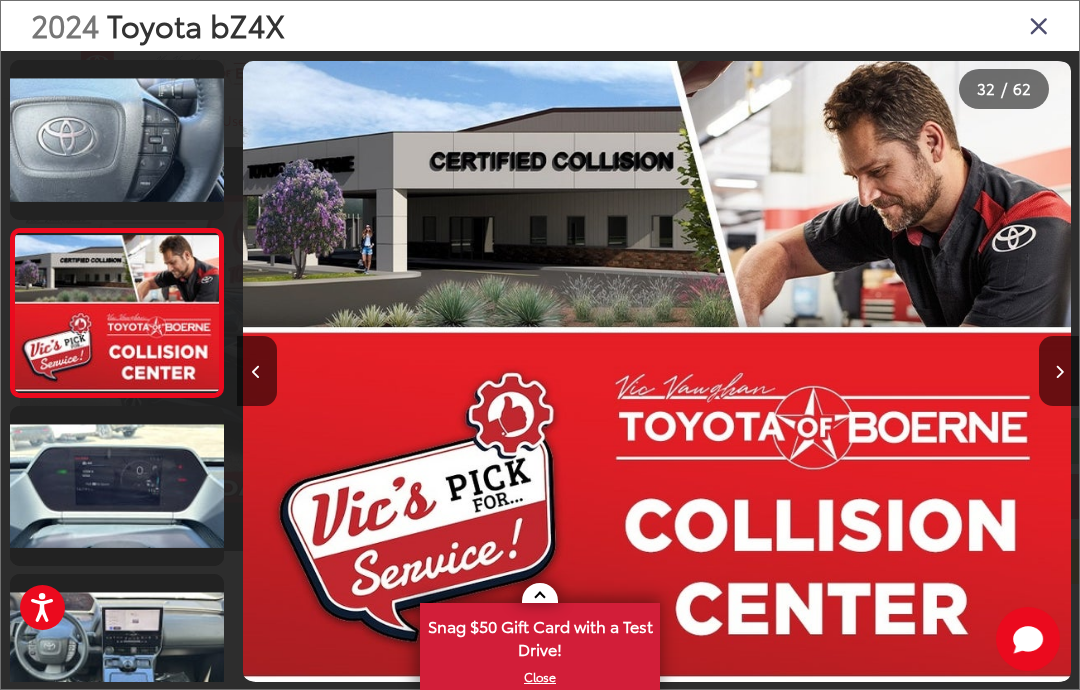 click at bounding box center [1059, 371] 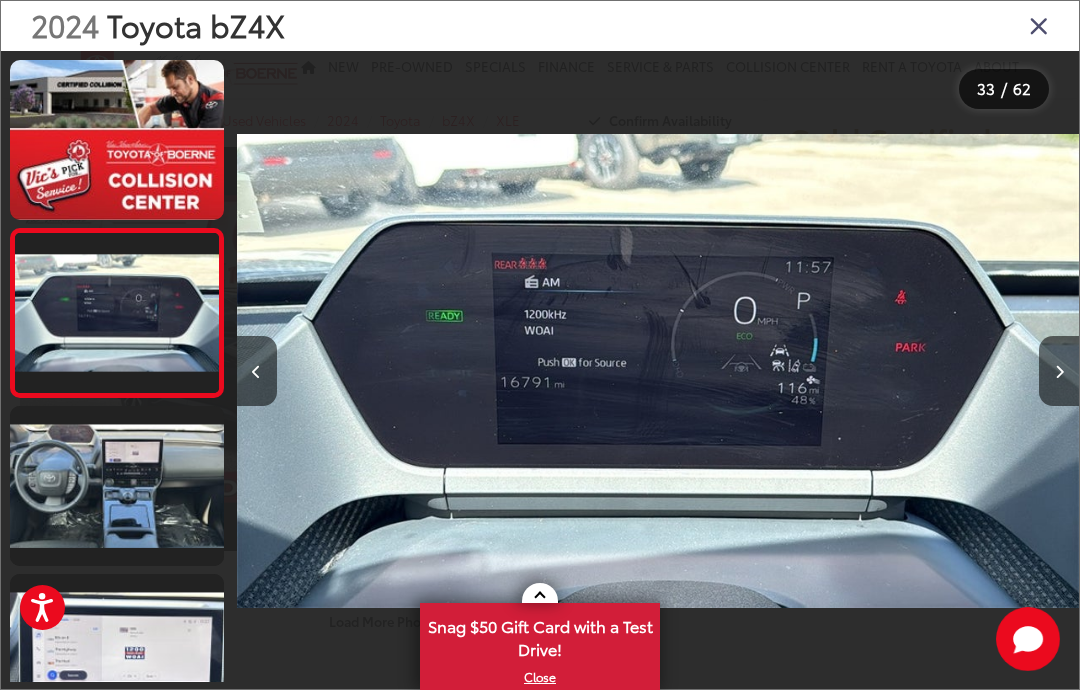click at bounding box center (1059, 371) 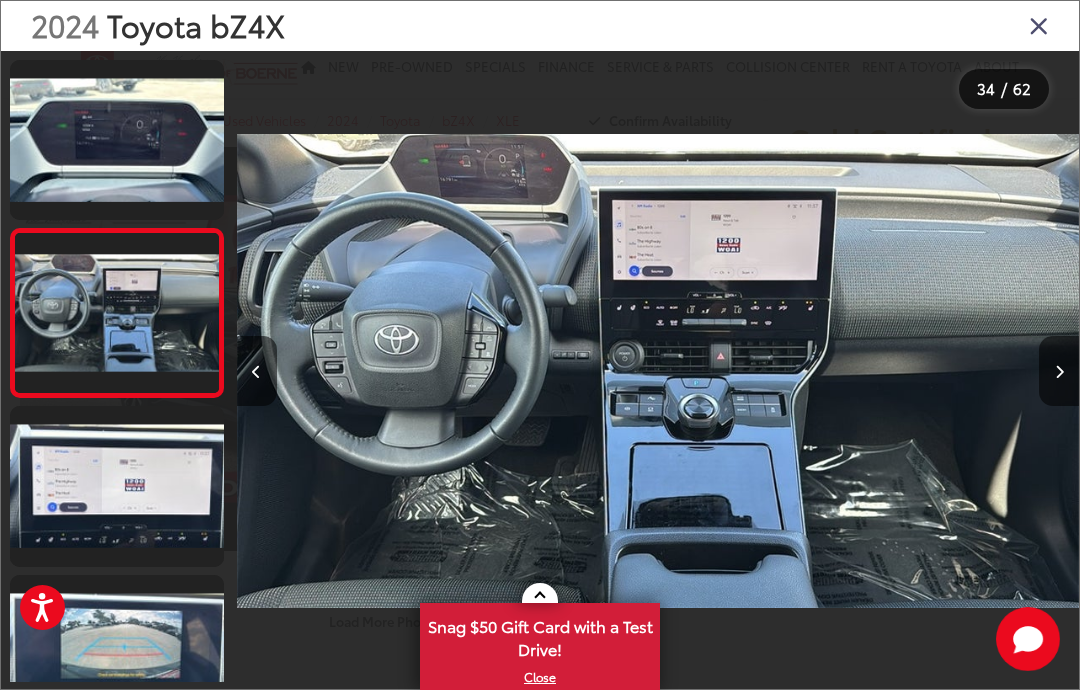 click at bounding box center [1059, 371] 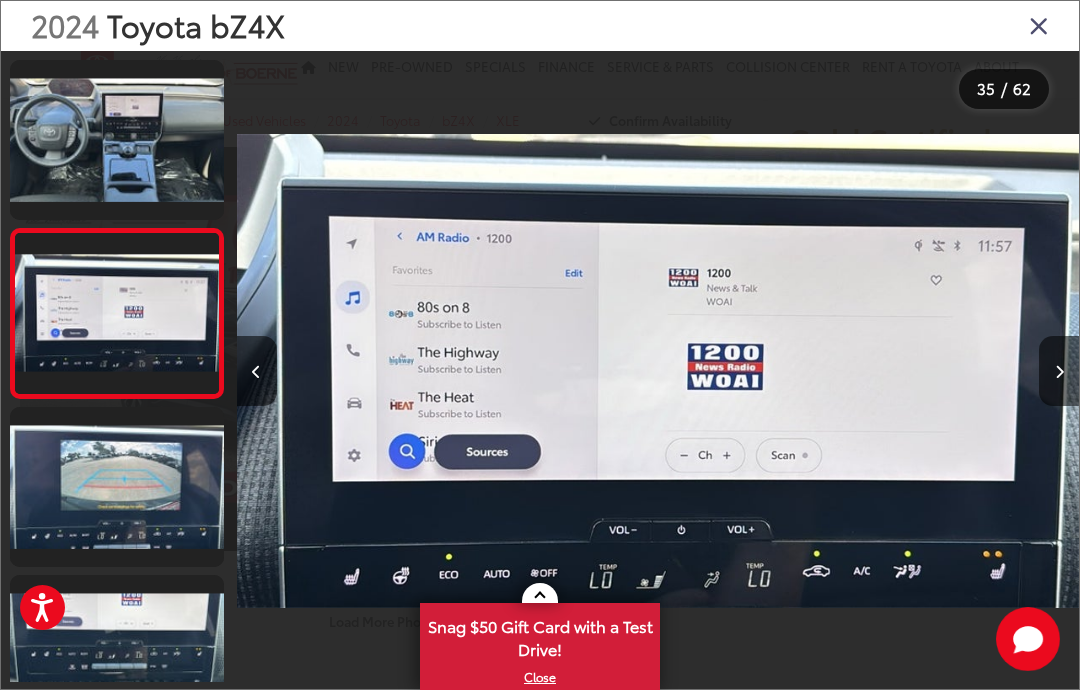 click at bounding box center [1059, 371] 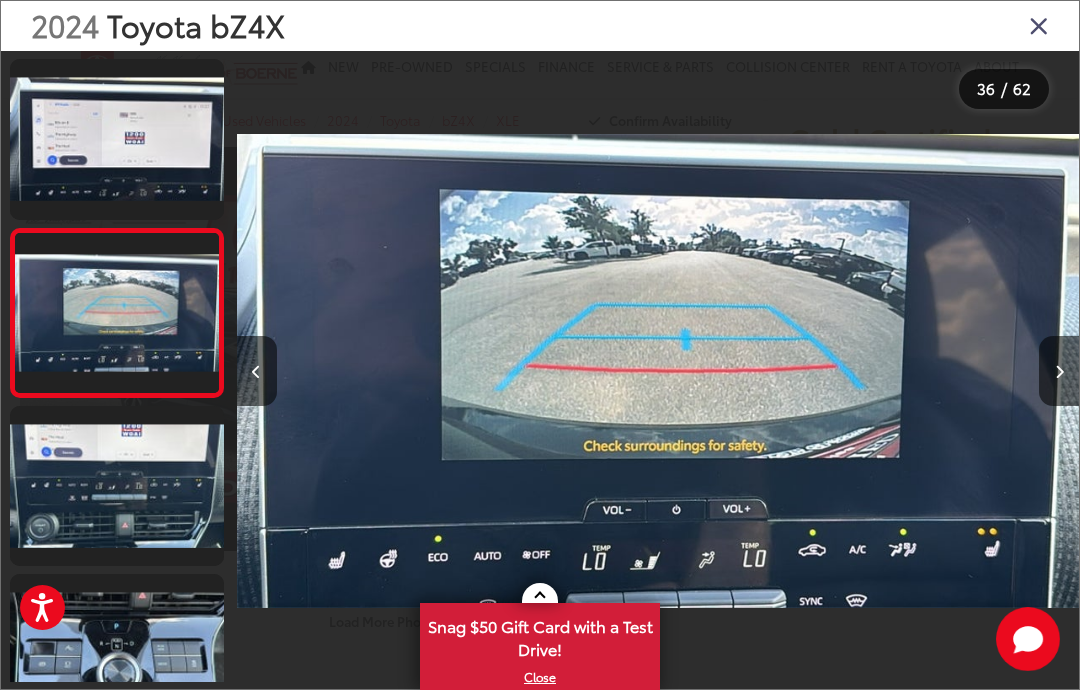 click at bounding box center [1059, 371] 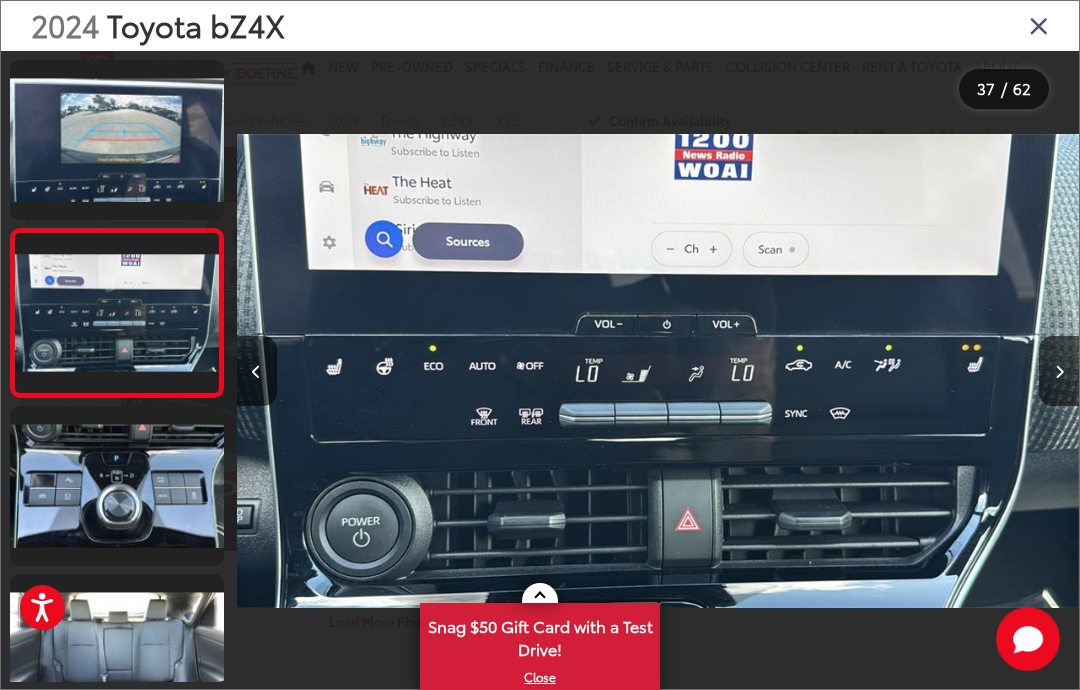 click at bounding box center (1059, 371) 